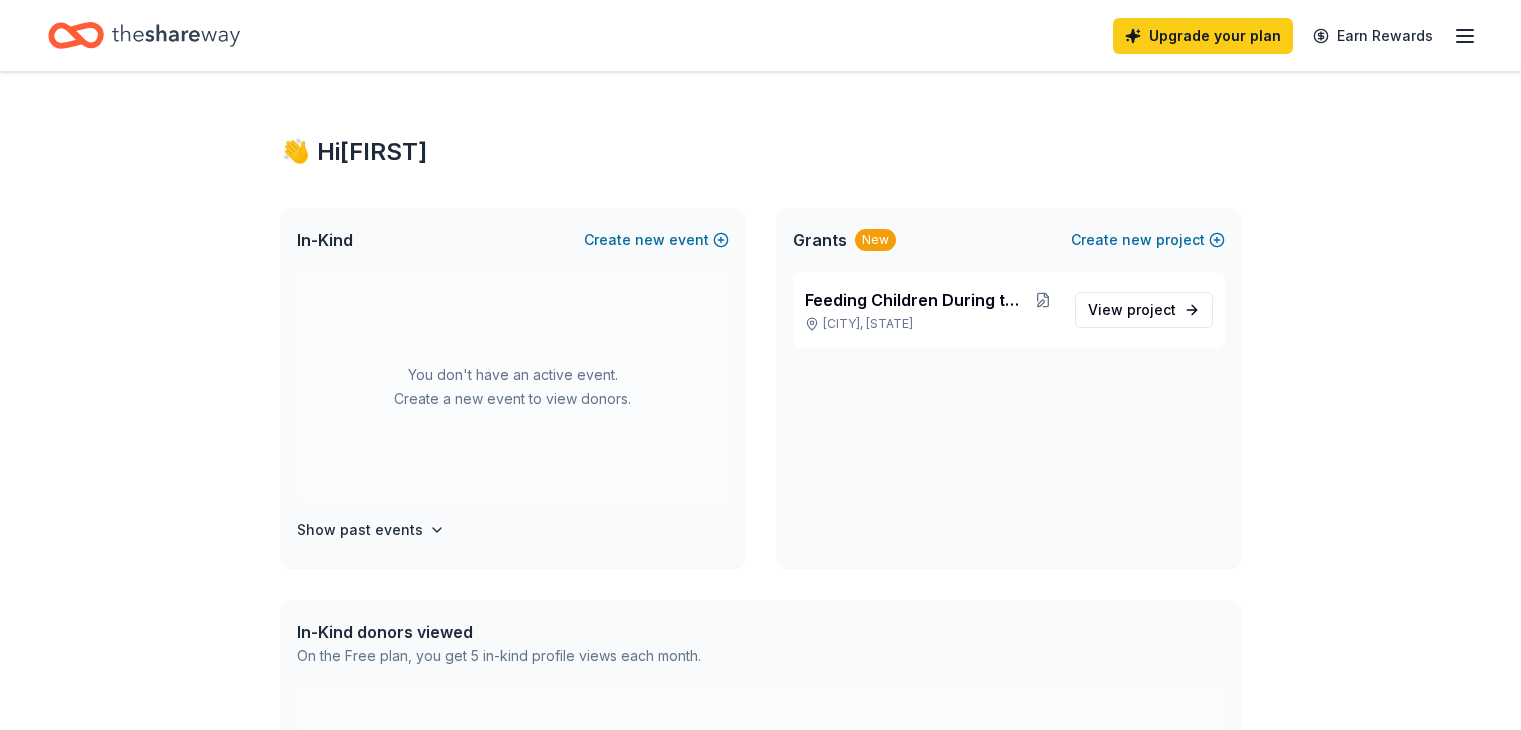 scroll, scrollTop: 0, scrollLeft: 0, axis: both 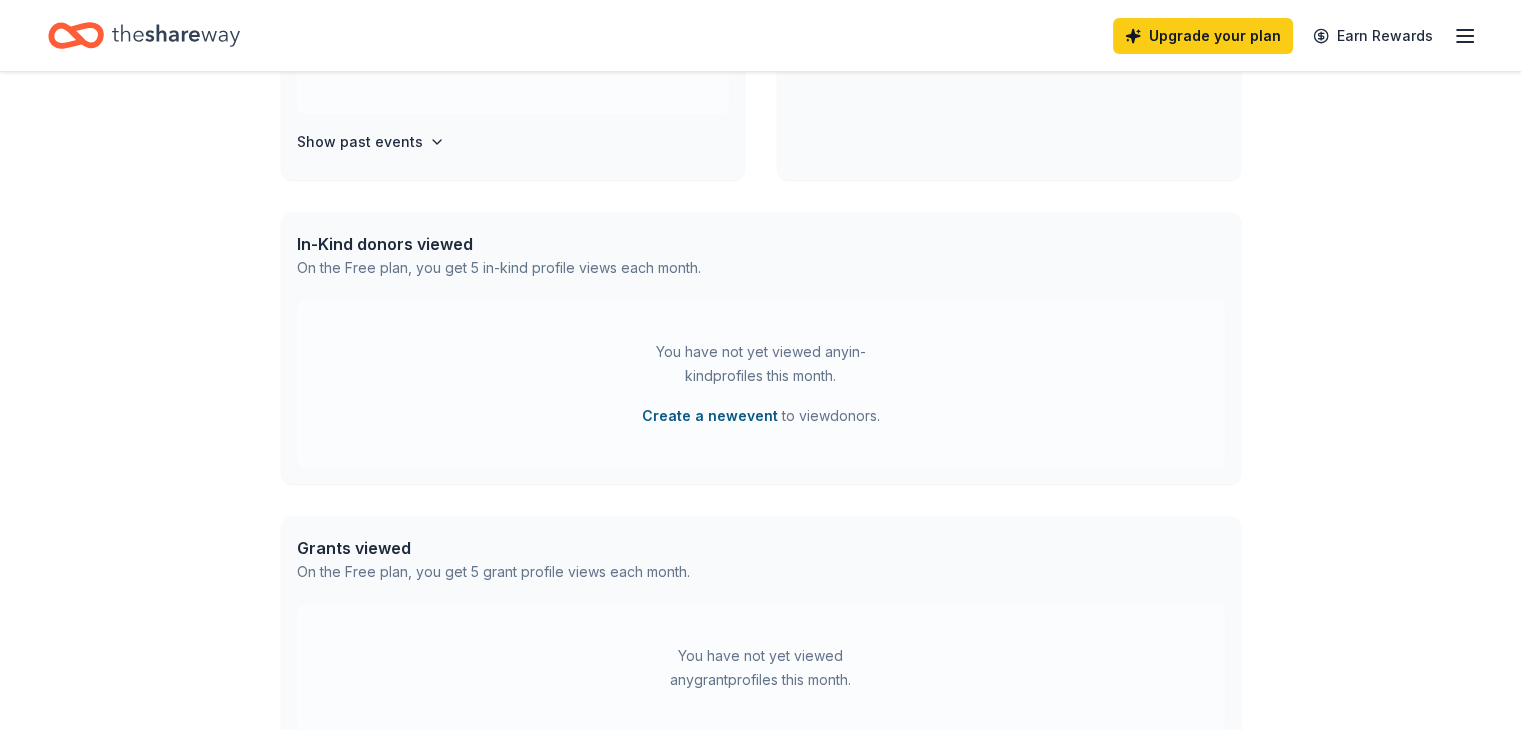 click on "Create a new  event" at bounding box center (710, 416) 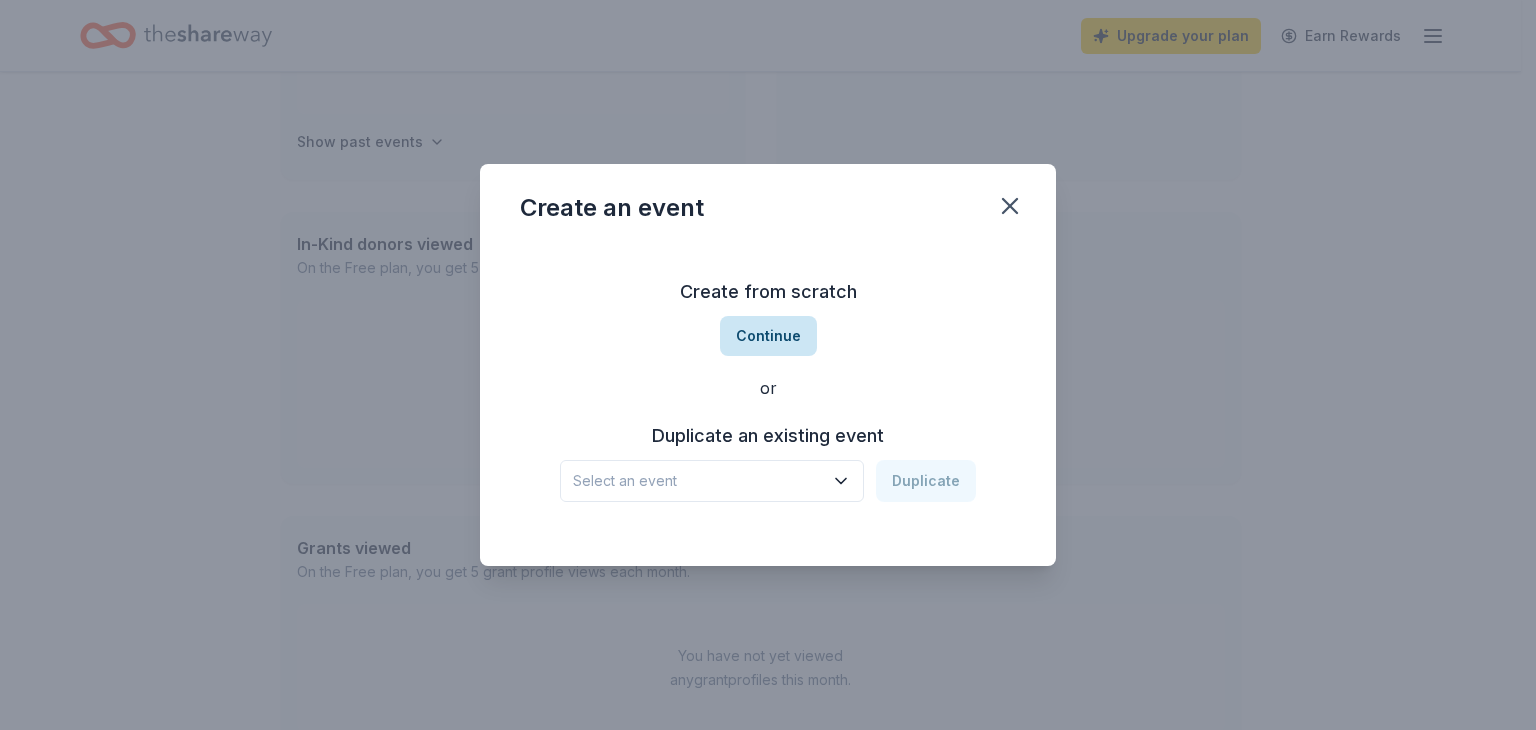 click on "Continue" at bounding box center (768, 336) 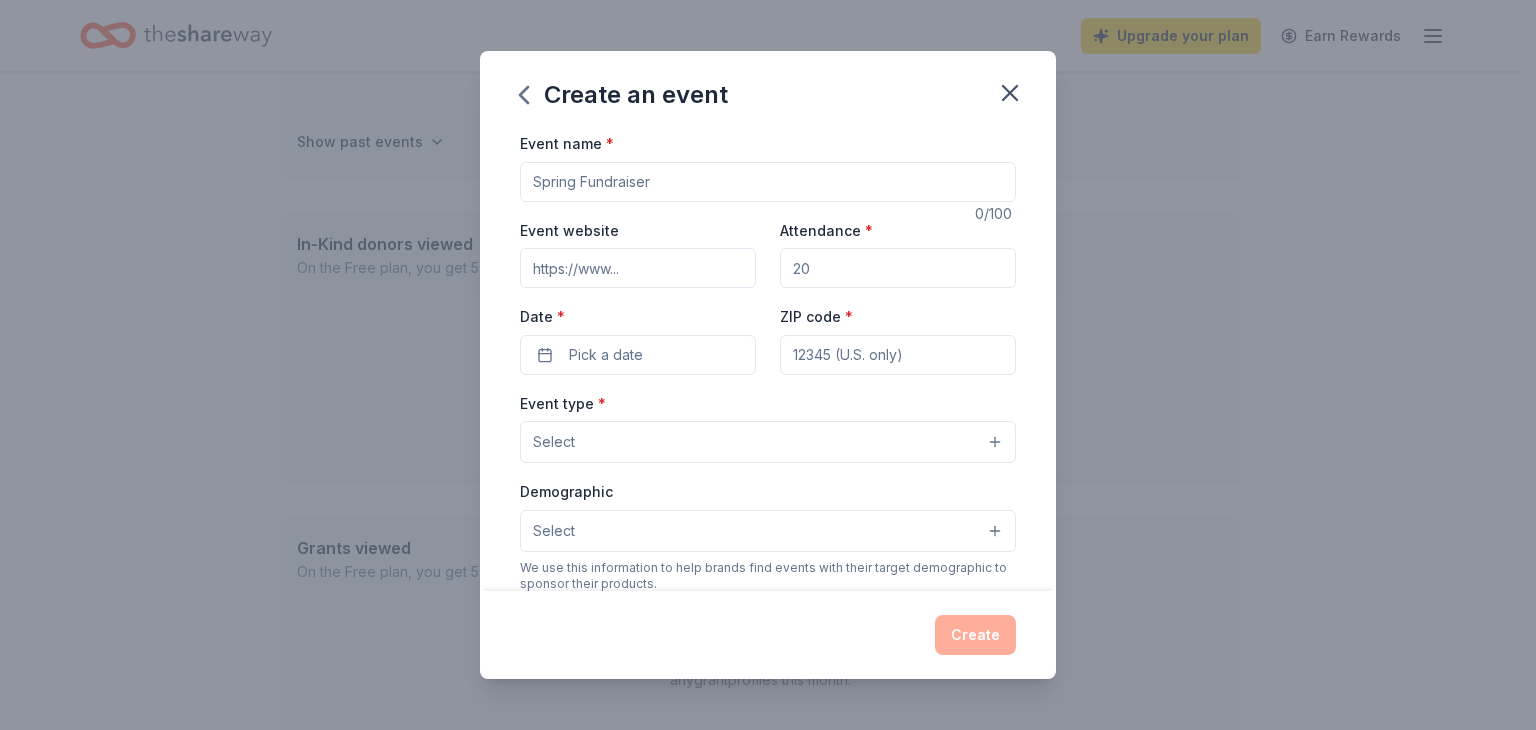 click on "Event name *" at bounding box center [768, 182] 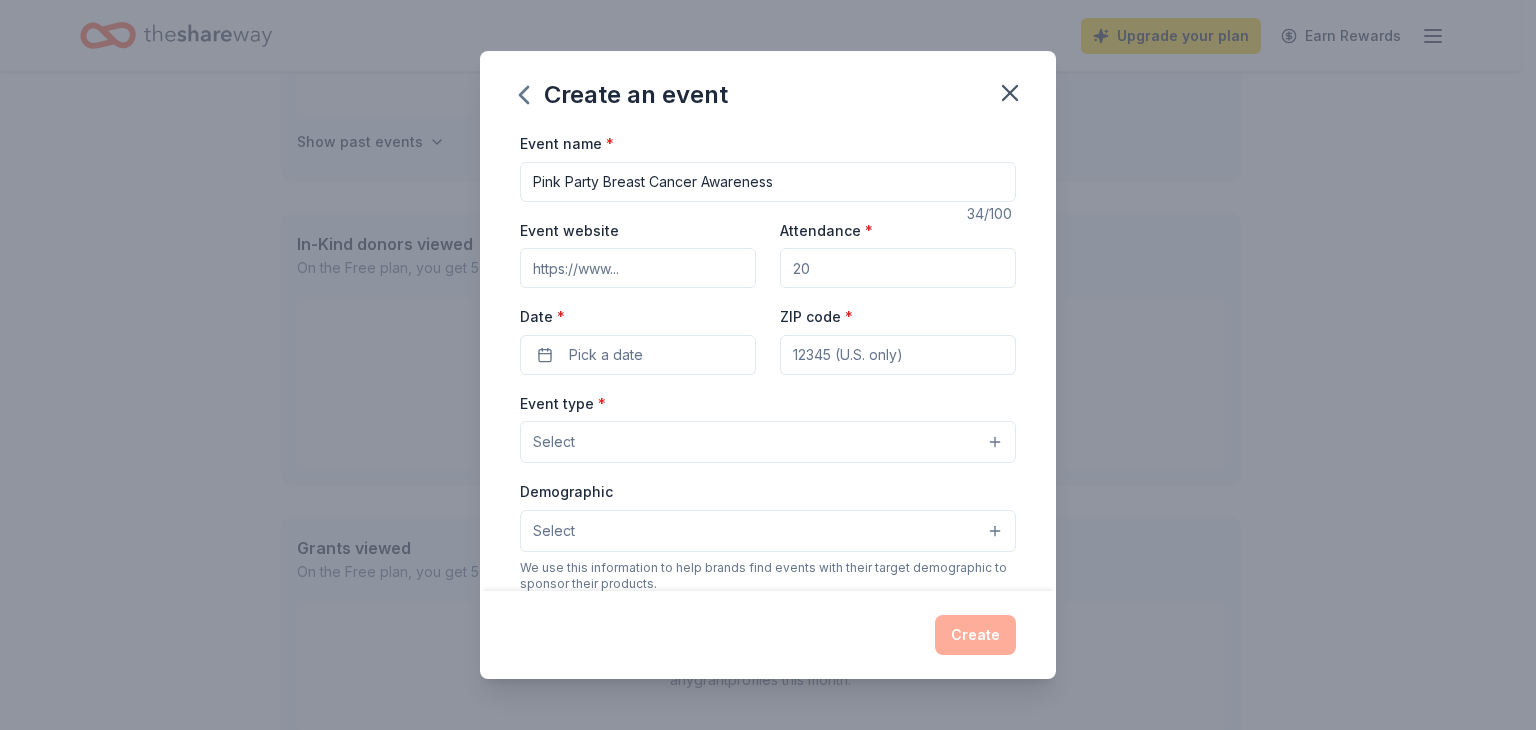 type on "Pink Party Breast Cancer Awareness" 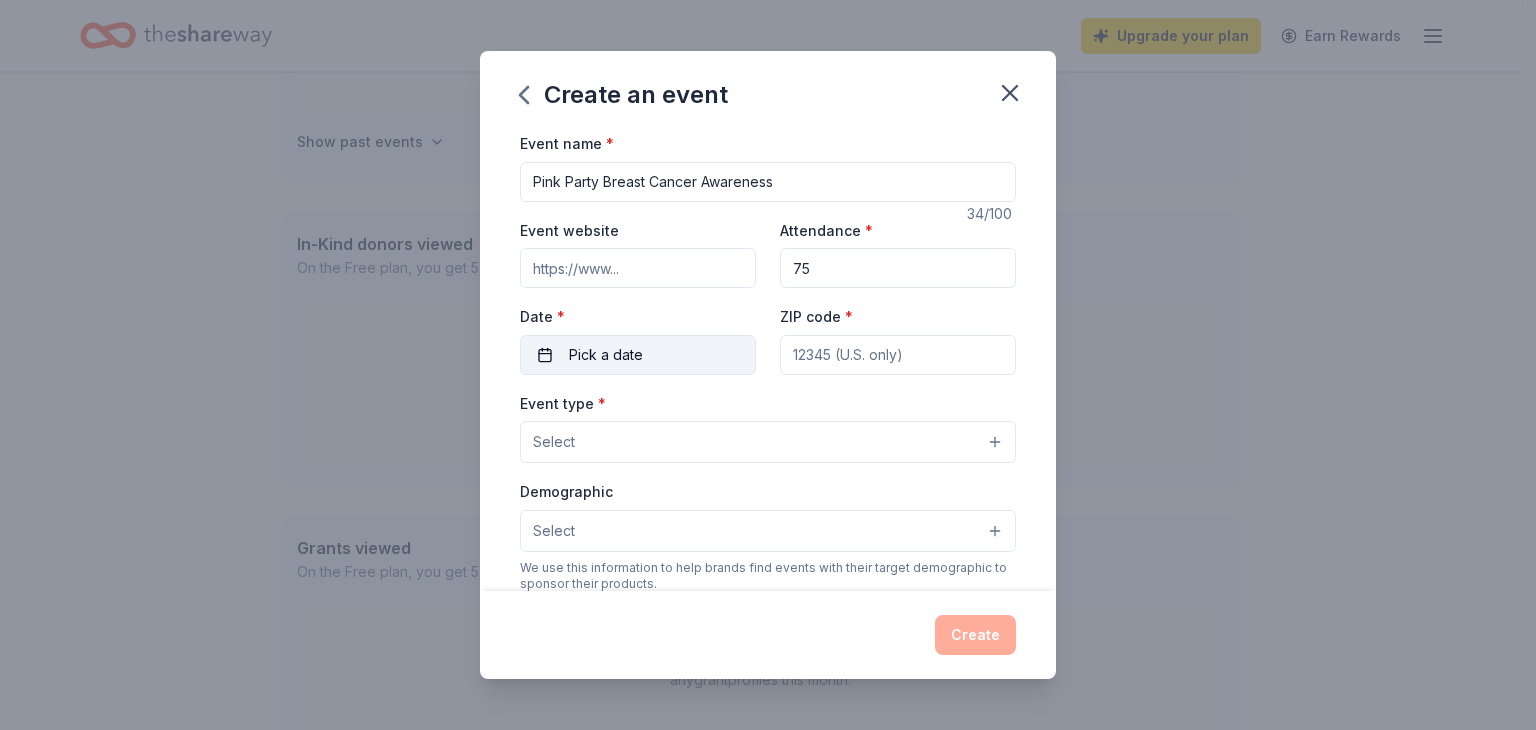 type on "75" 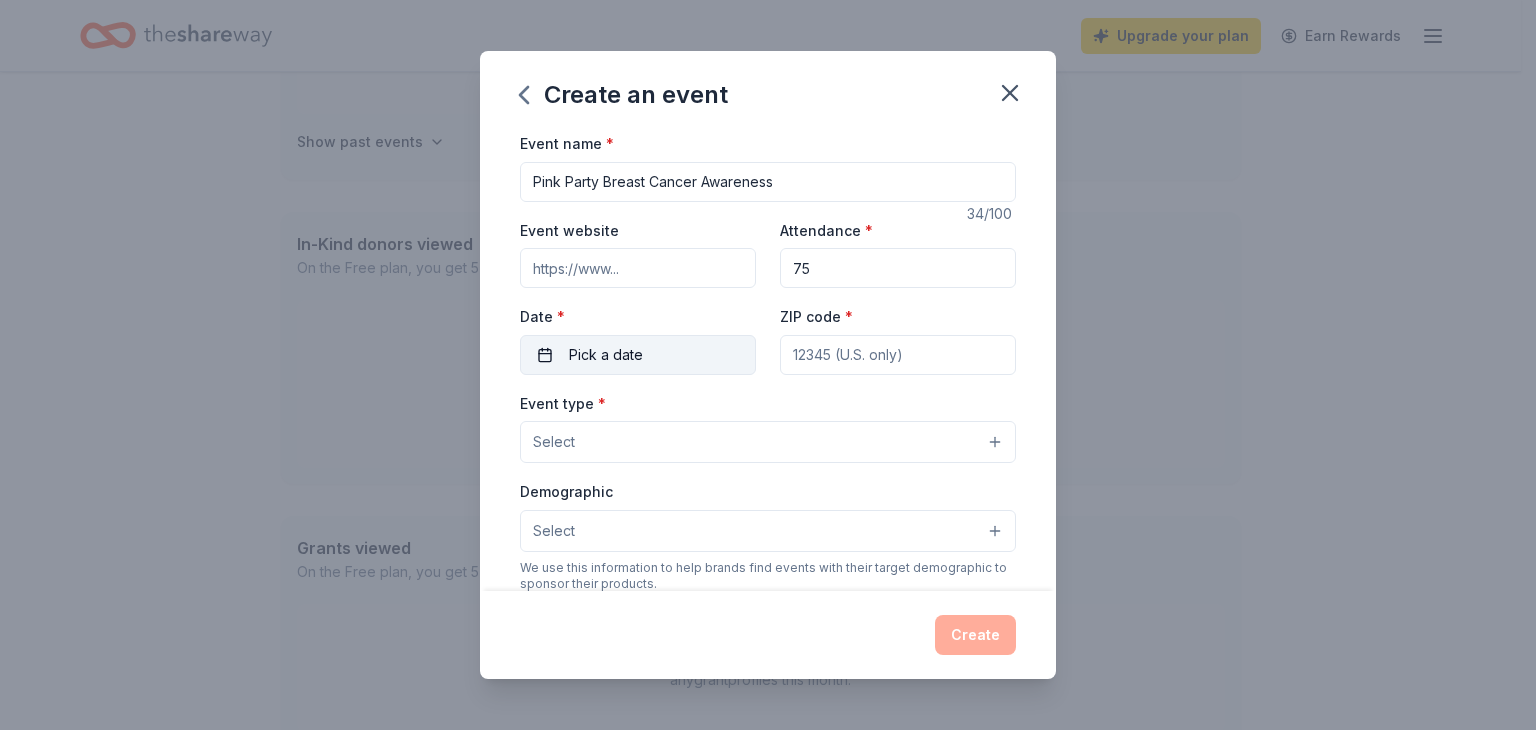 click on "Pick a date" at bounding box center [606, 355] 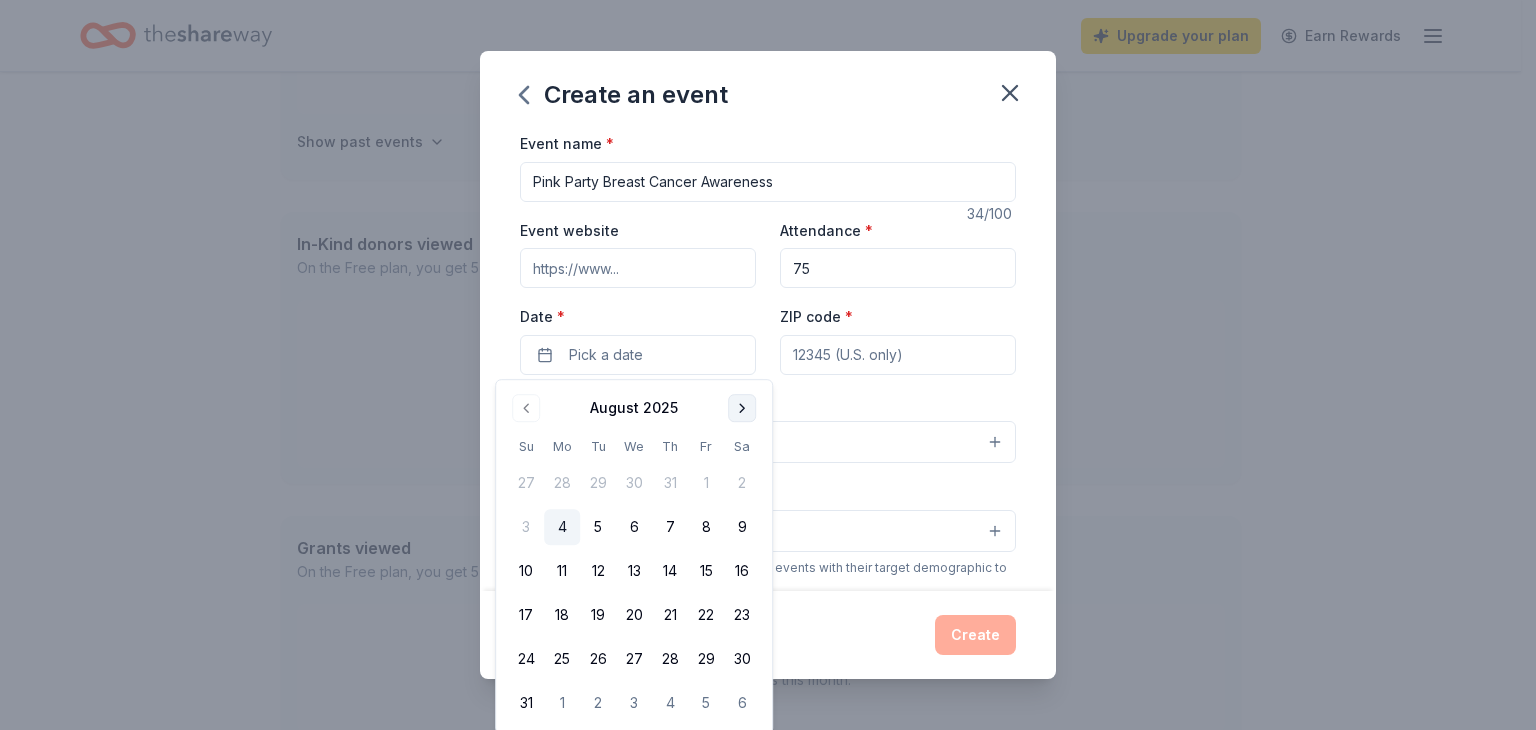 click at bounding box center (742, 408) 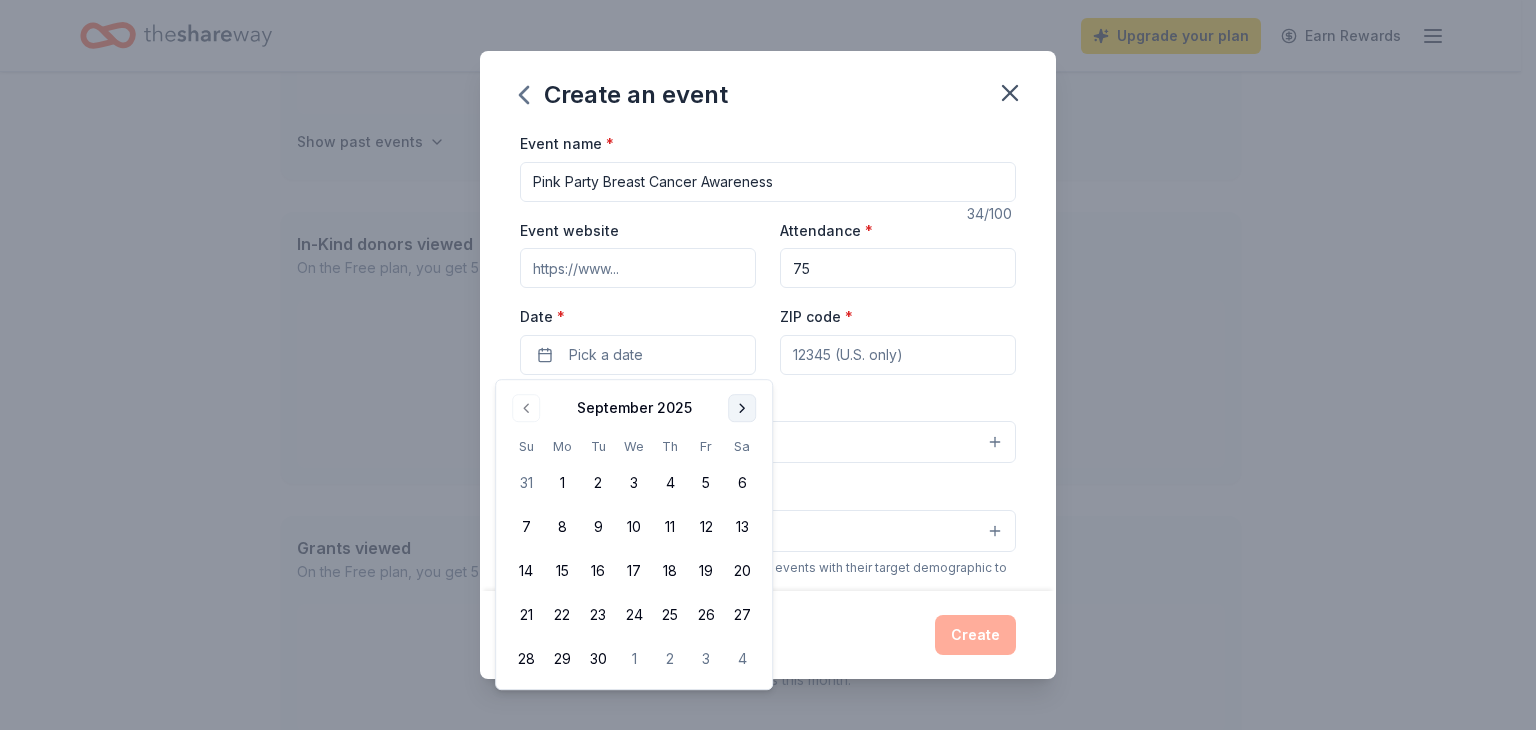 click at bounding box center (742, 408) 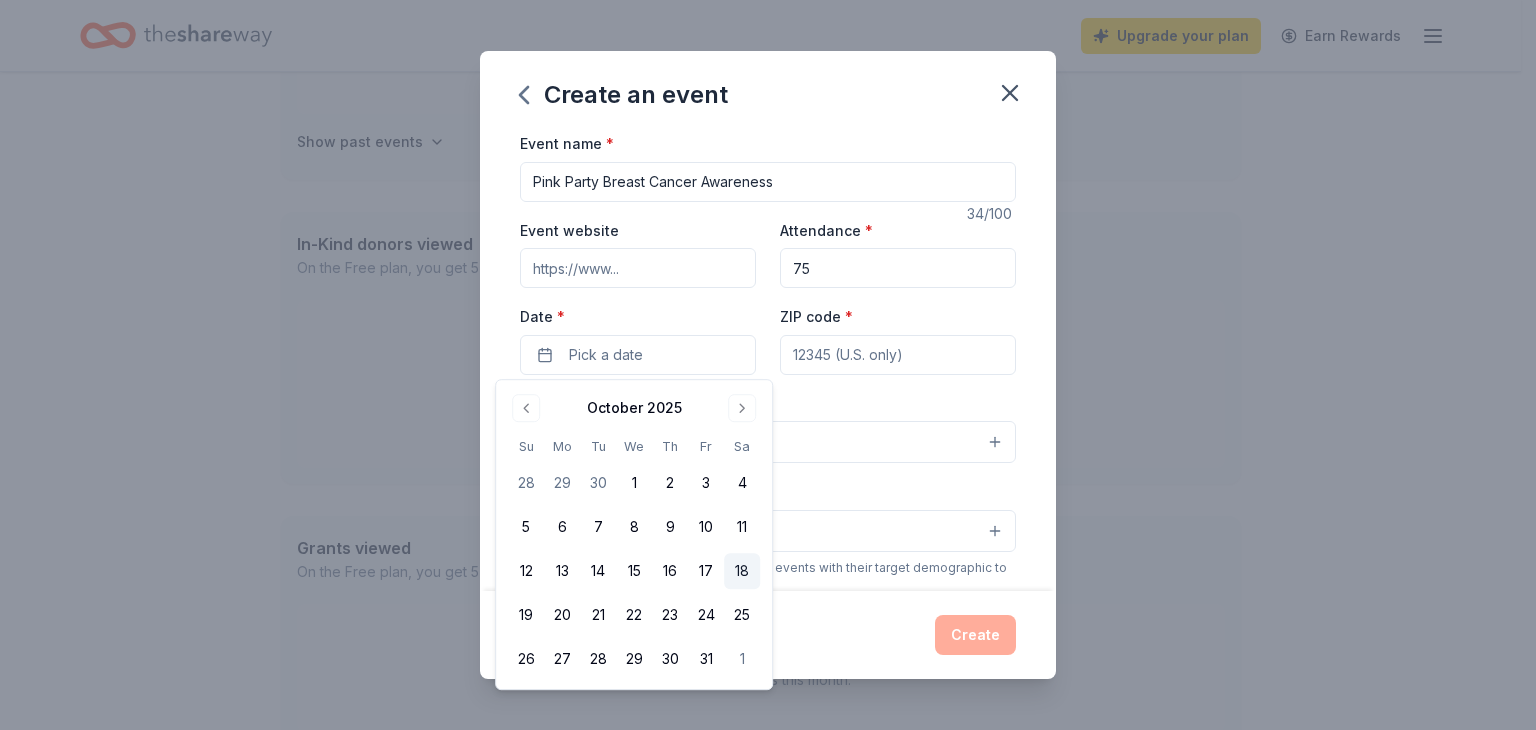 click on "18" at bounding box center (742, 571) 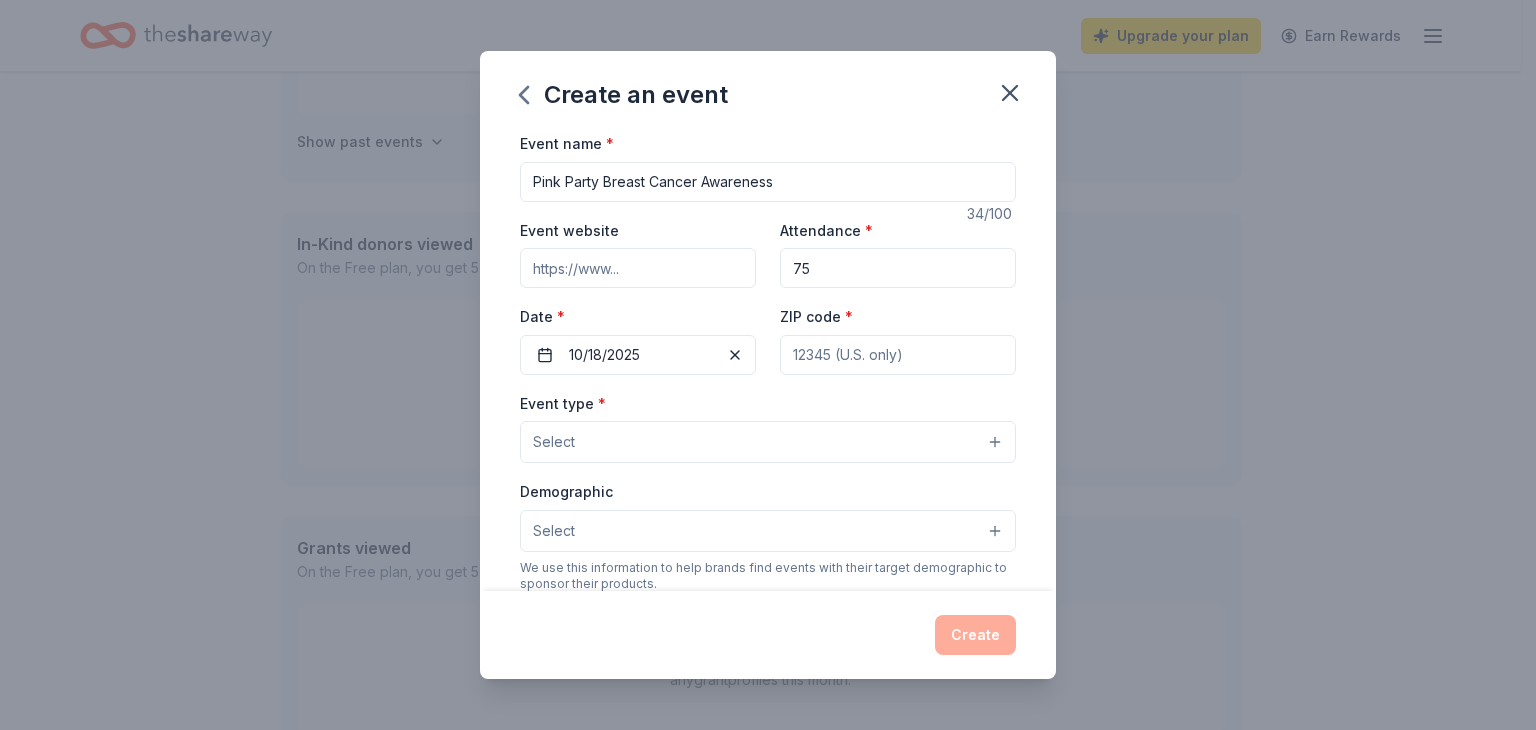 click on "Event type * Select" at bounding box center (768, 427) 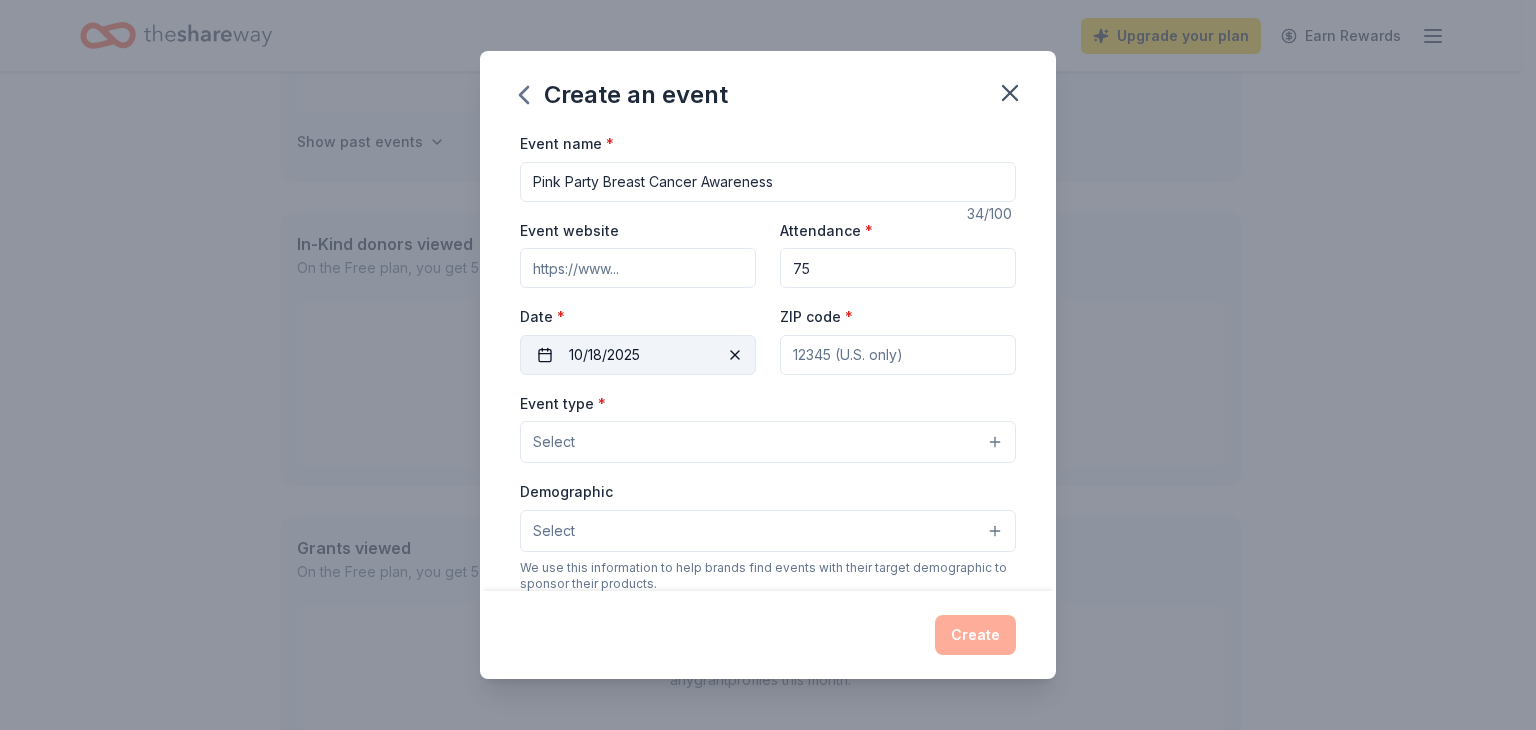 click at bounding box center [735, 355] 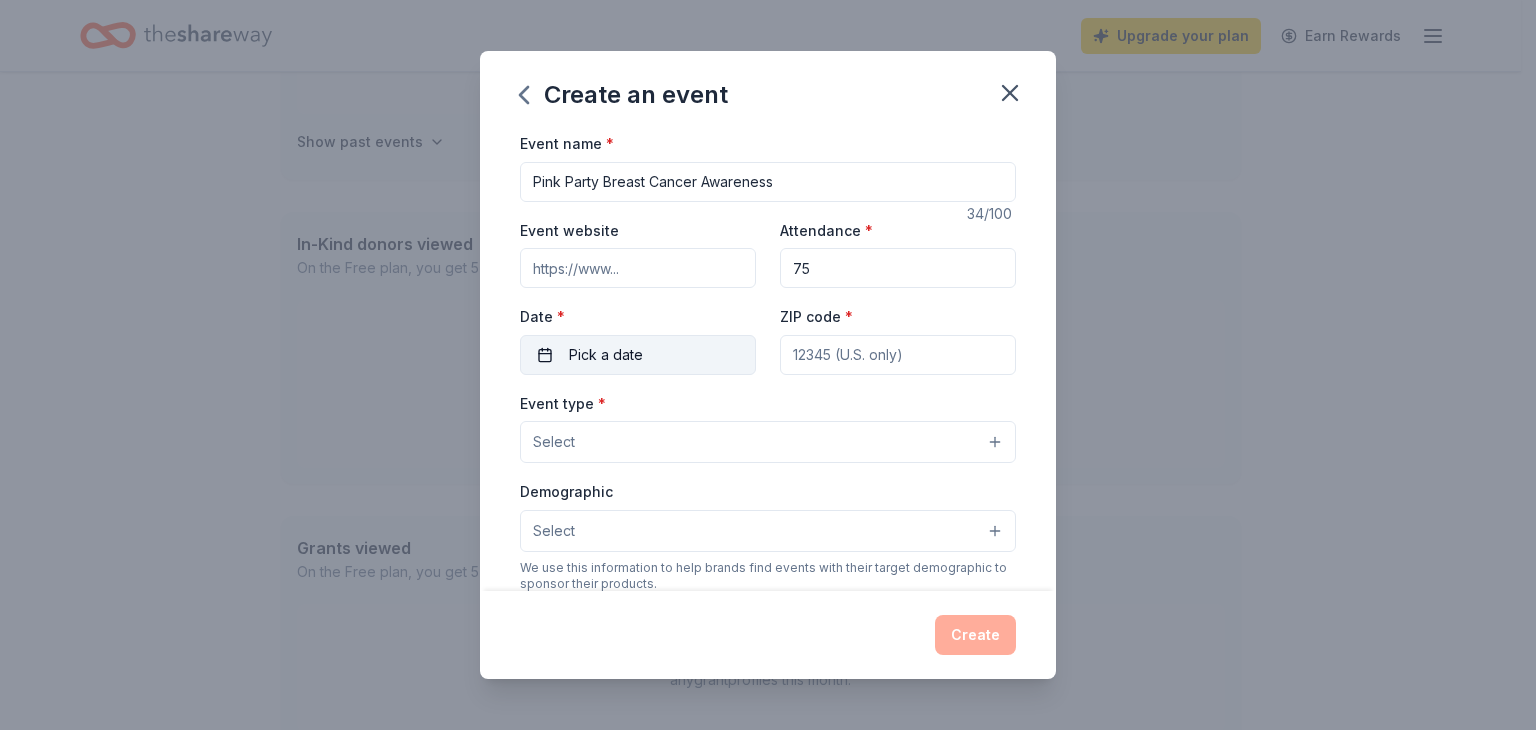 click on "Pick a date" at bounding box center [638, 355] 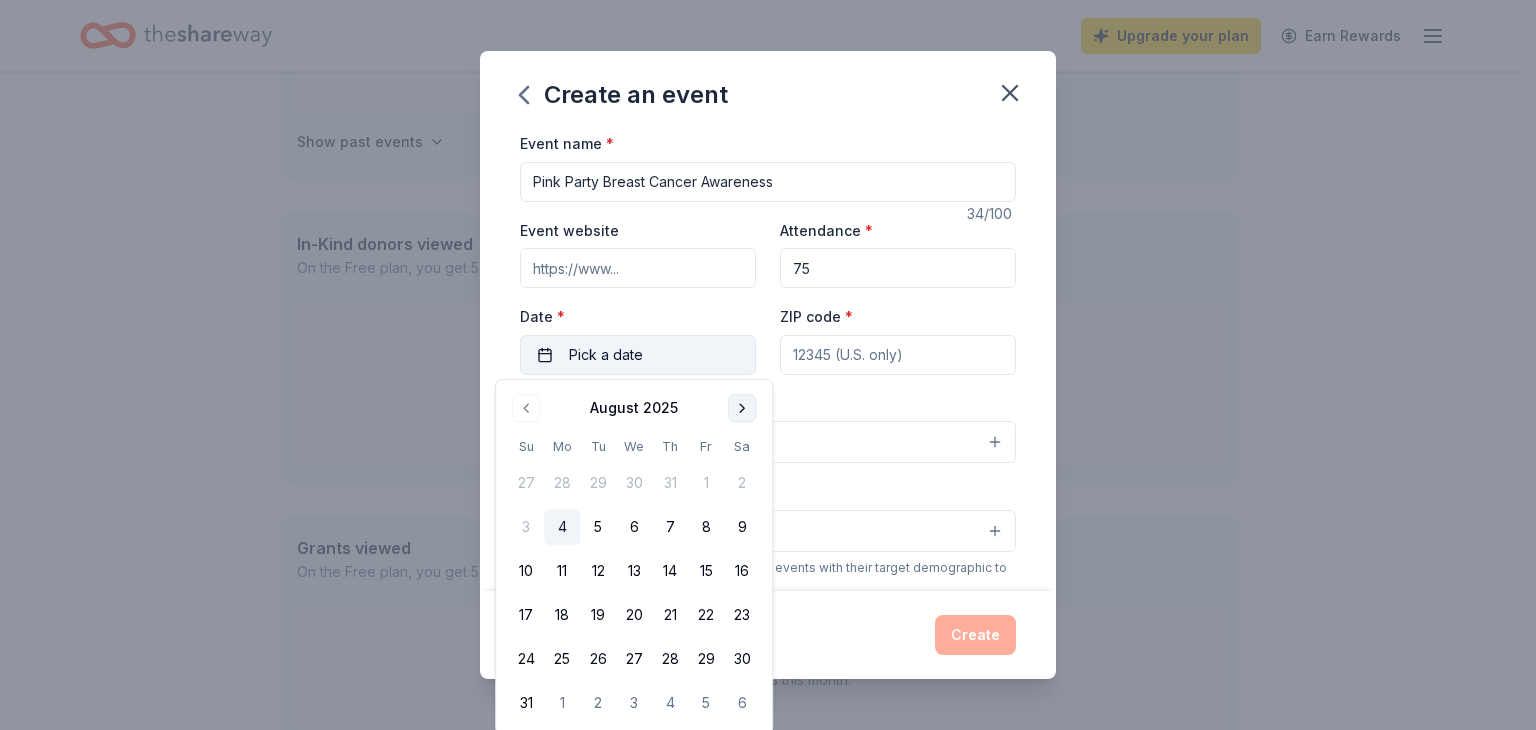 click at bounding box center [742, 408] 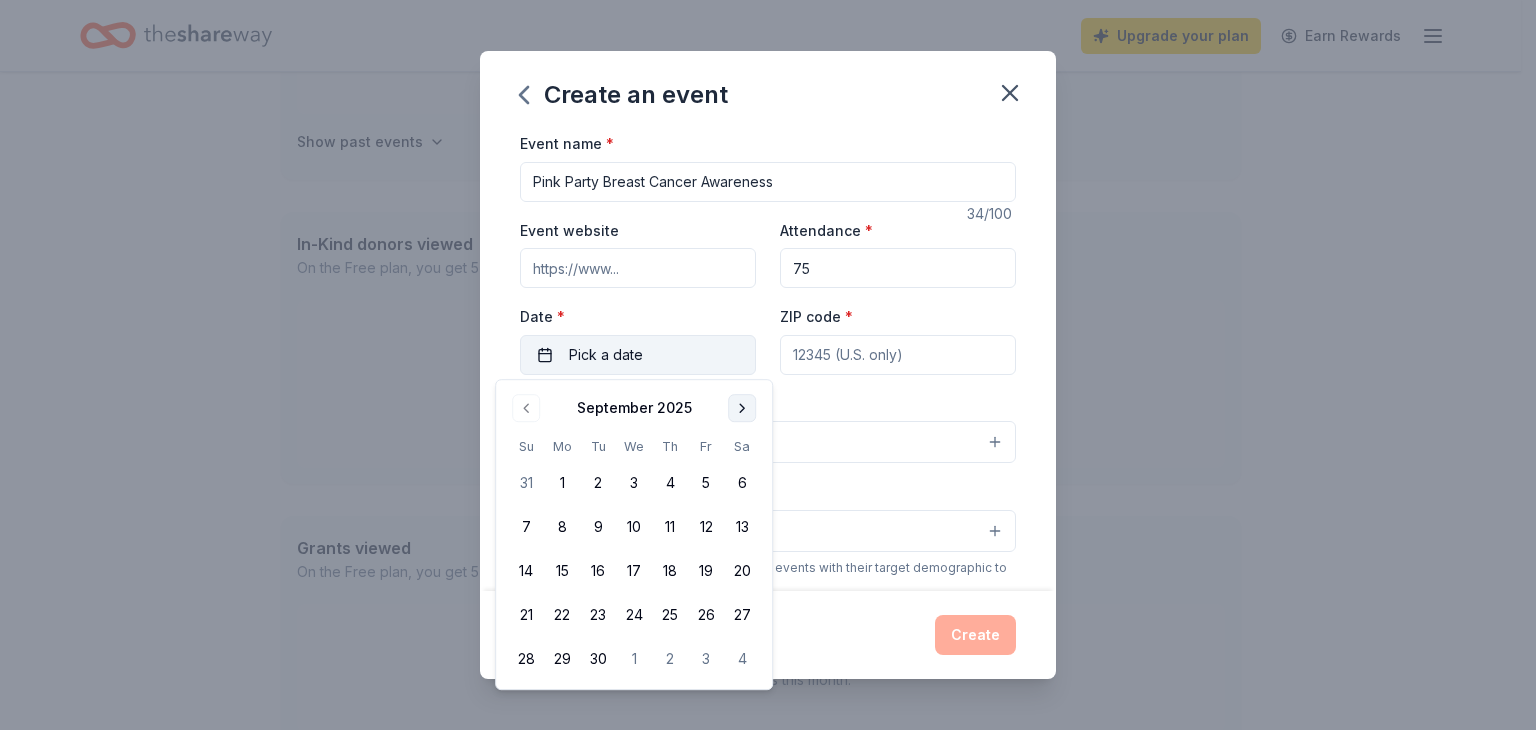 click at bounding box center [742, 408] 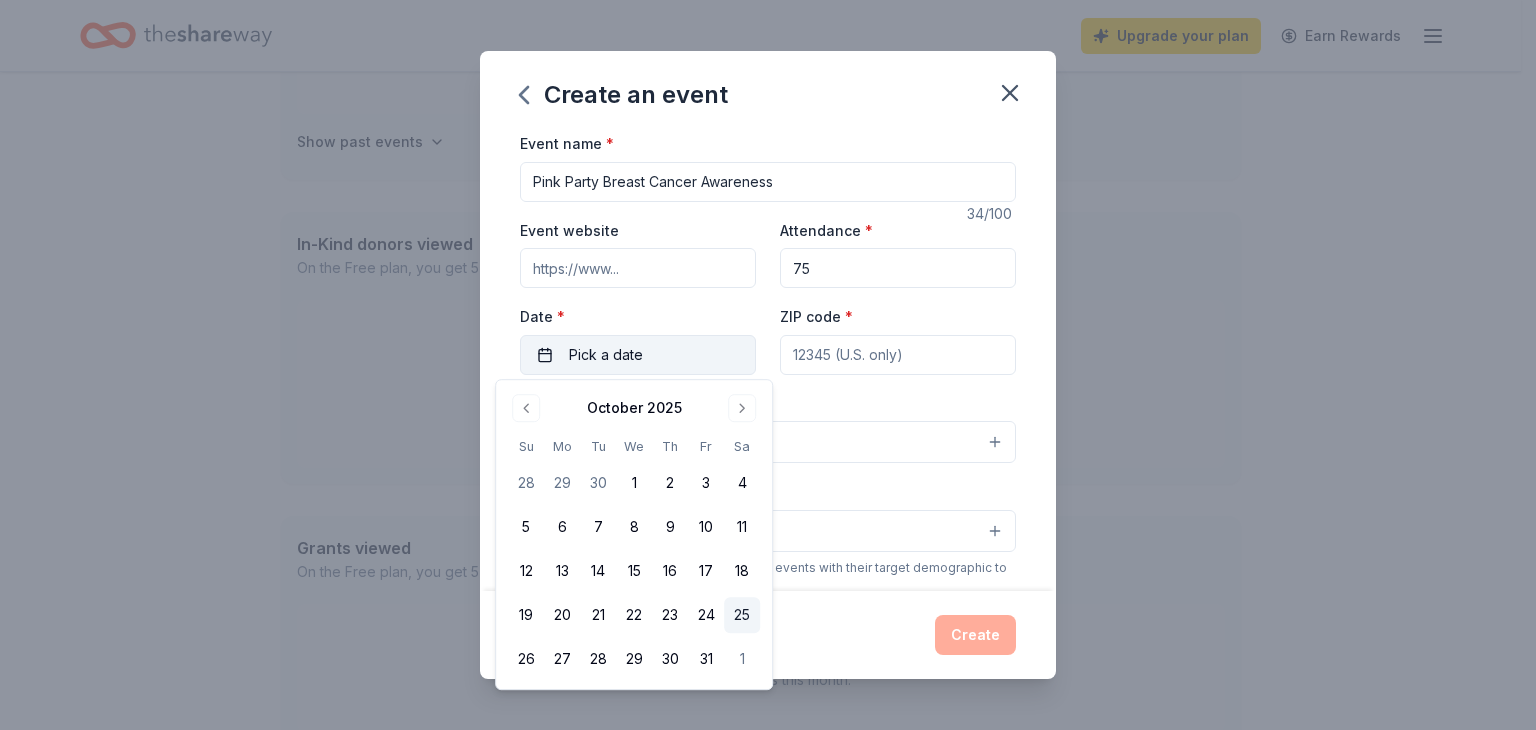 click on "25" at bounding box center [742, 615] 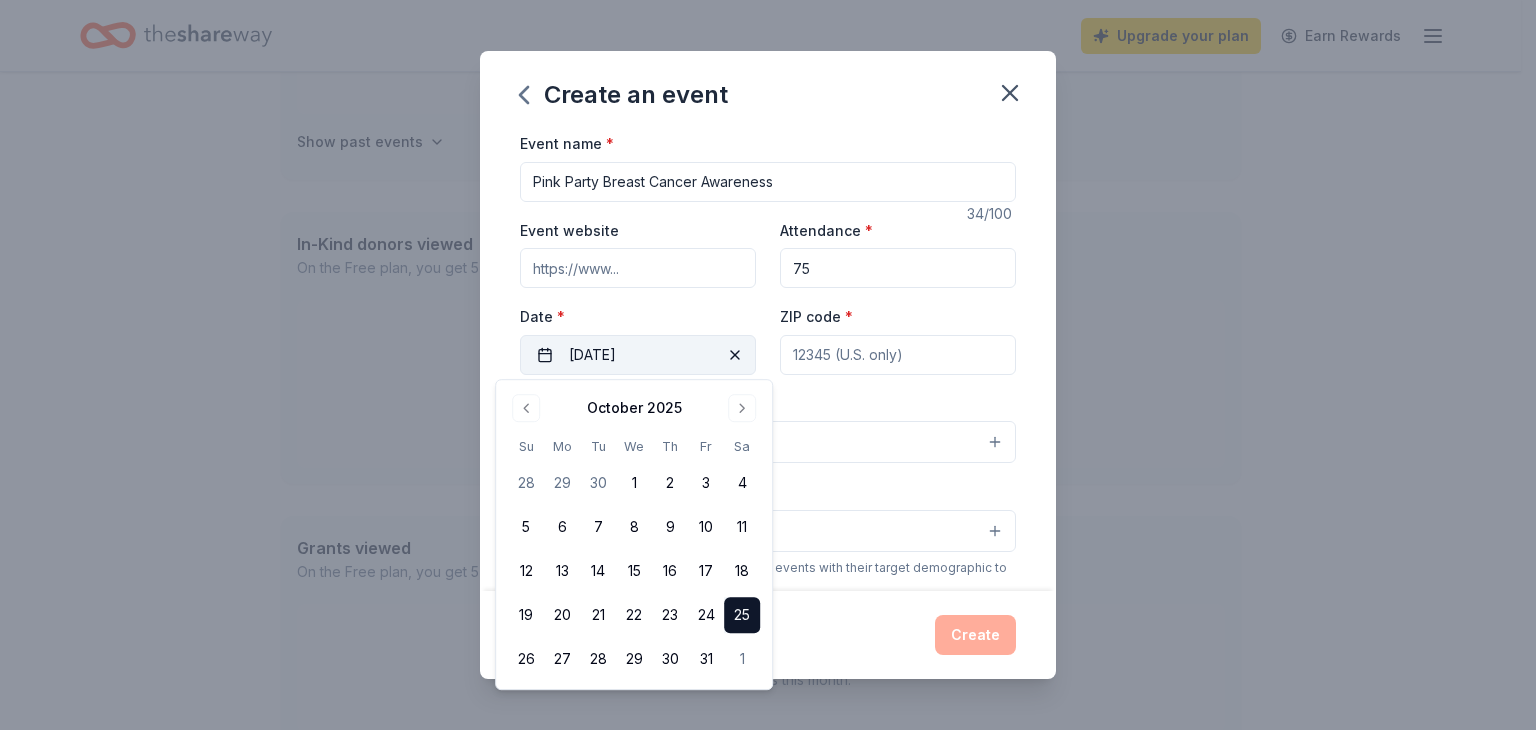 click on "ZIP code *" at bounding box center (898, 355) 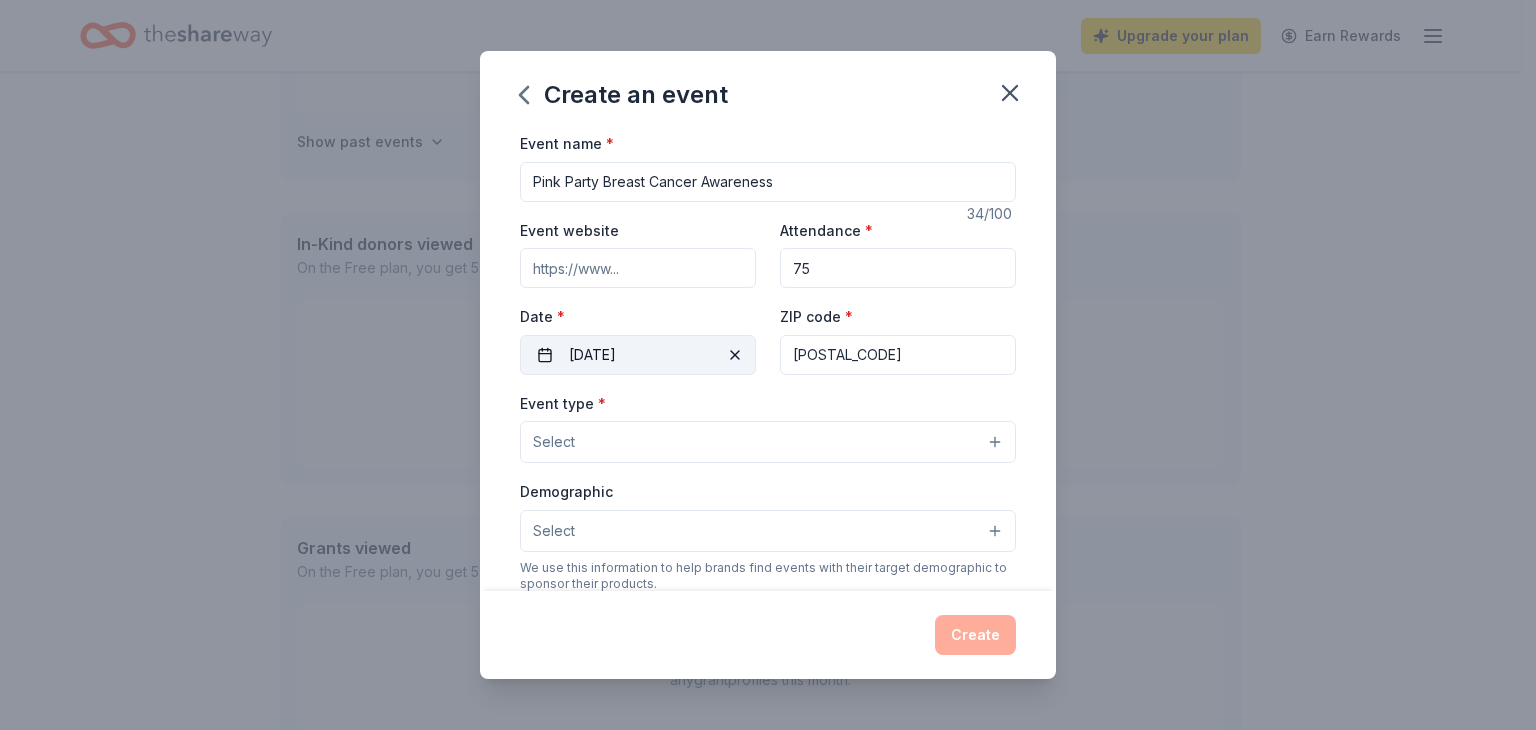 type on "[POSTAL_CODE]" 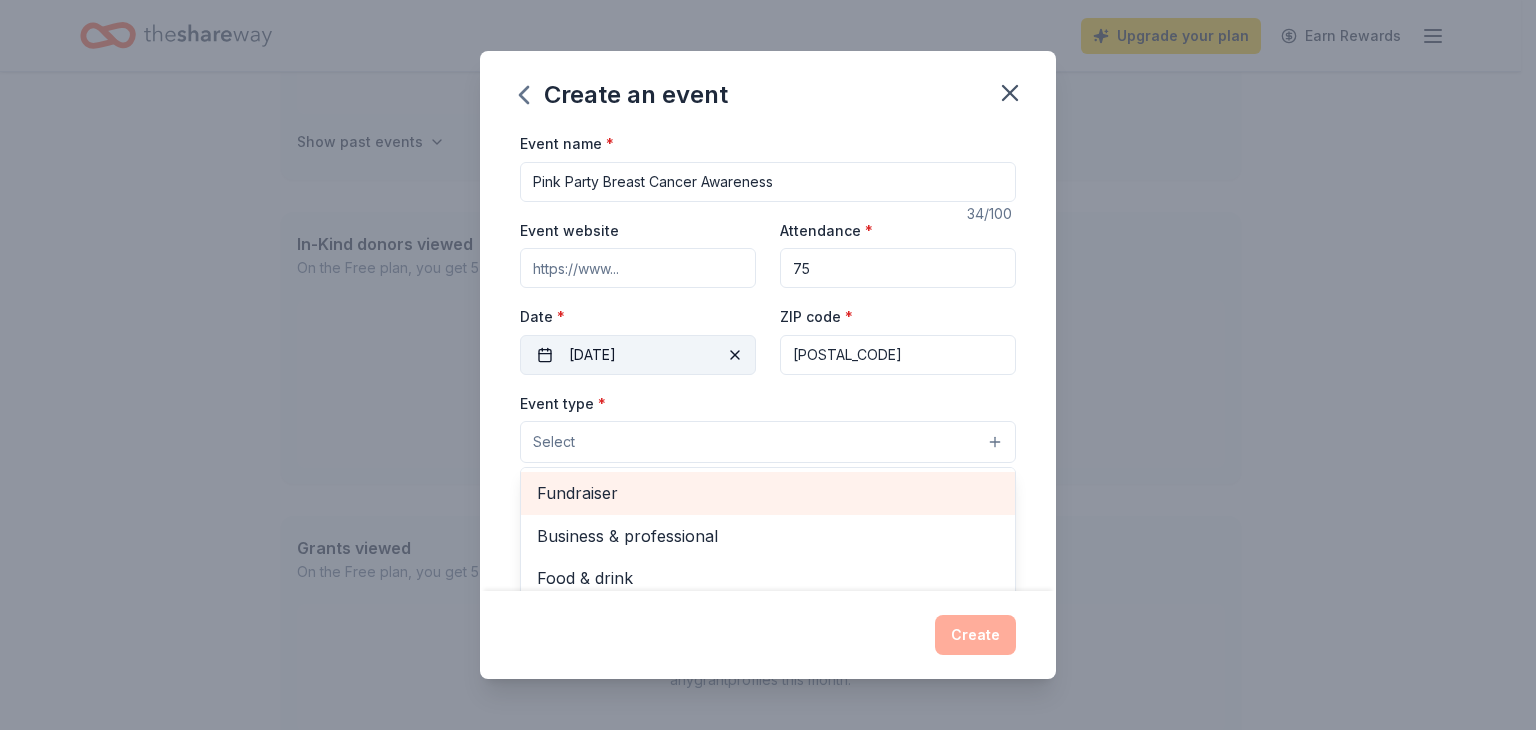 click on "Fundraiser" at bounding box center (768, 493) 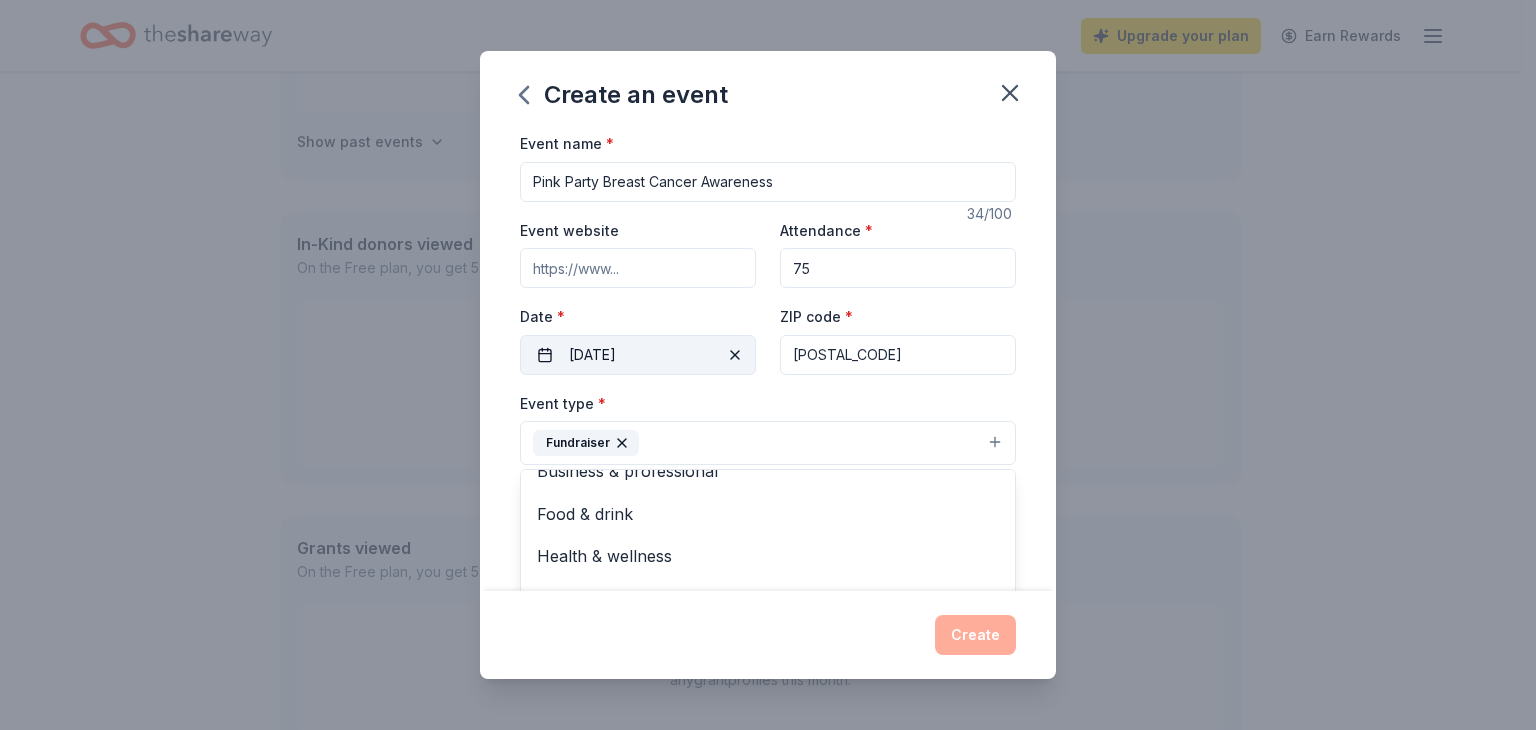 scroll, scrollTop: 4, scrollLeft: 0, axis: vertical 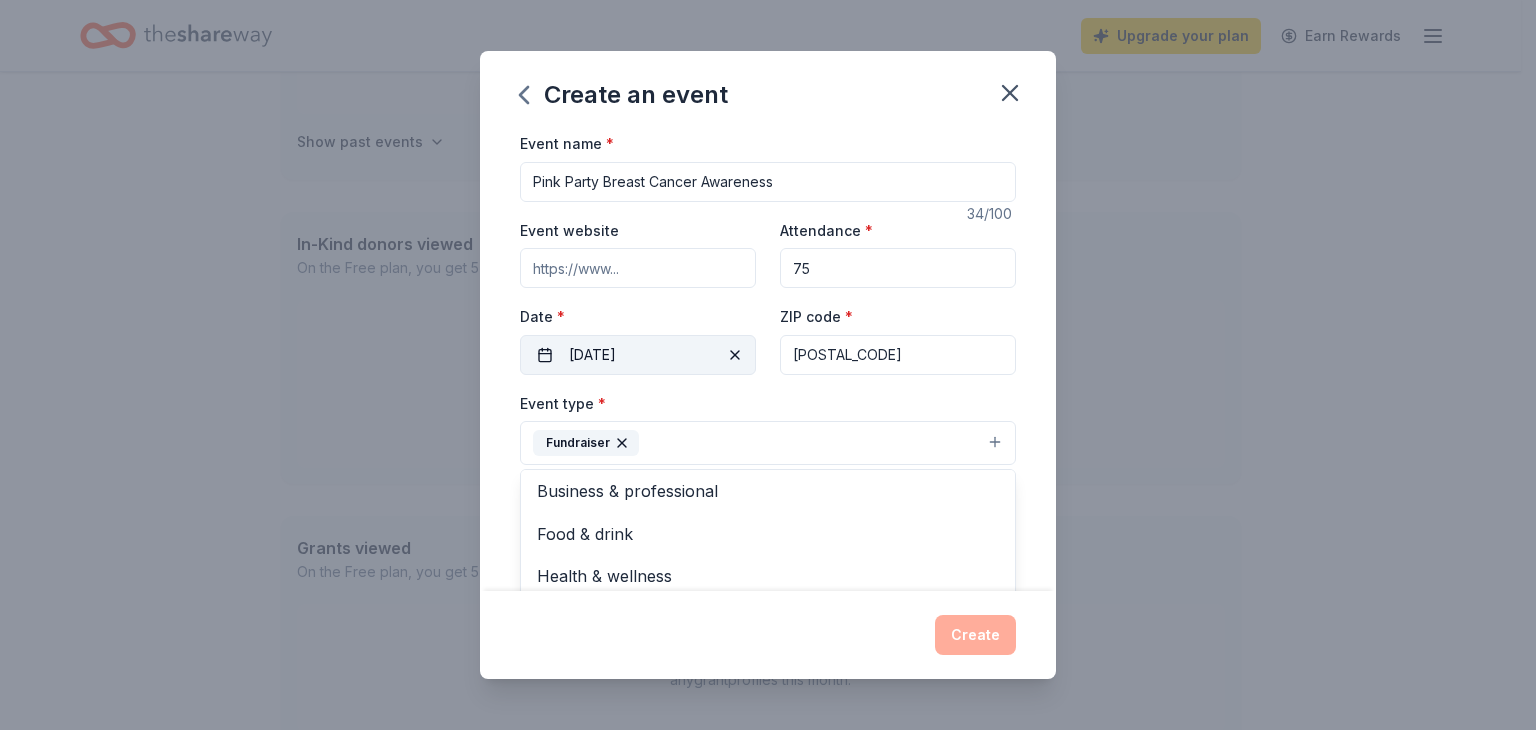 click on "Event type * Fundraiser Business & professional Food & drink Health & wellness Hobbies Music Performing & visual arts" at bounding box center (768, 428) 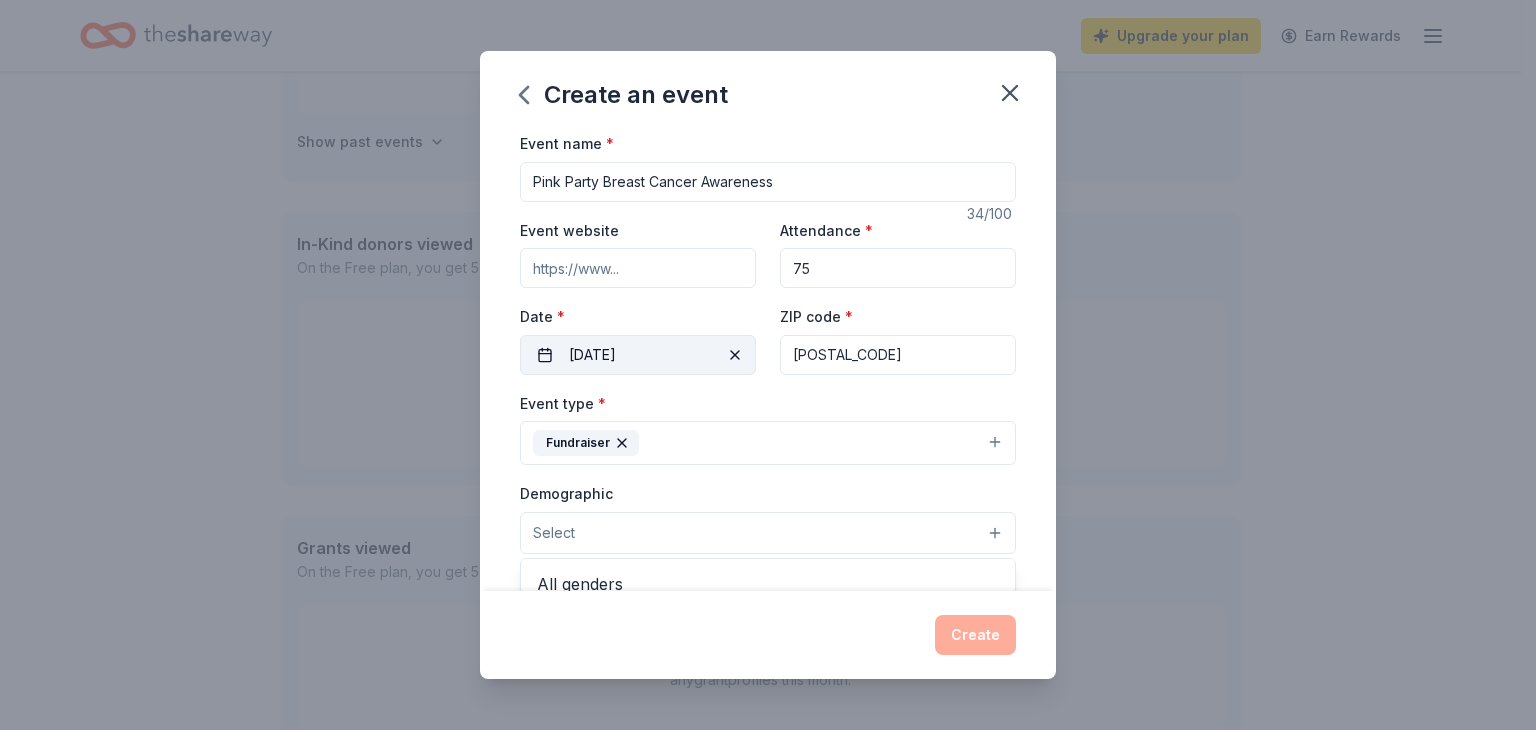 click on "Select" at bounding box center (768, 533) 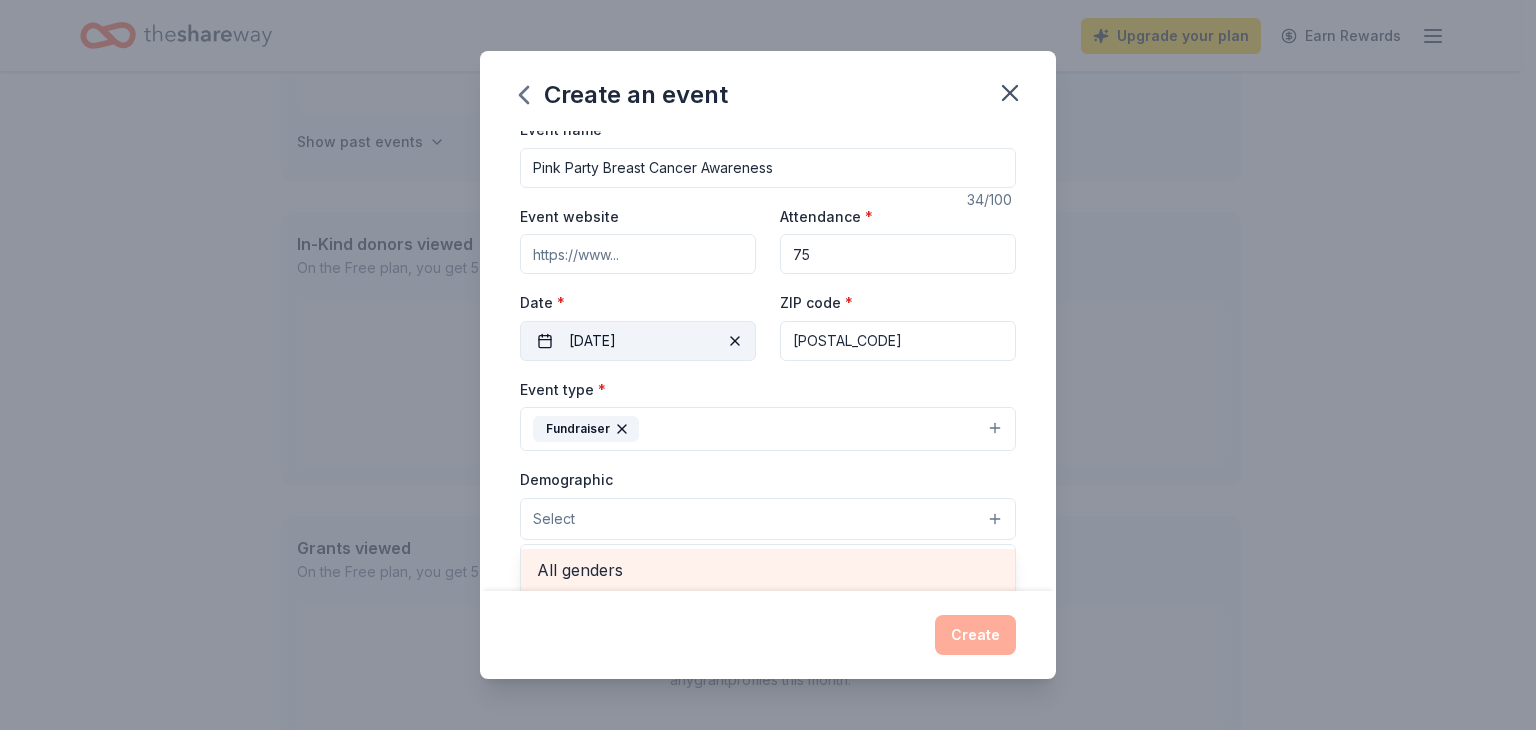 click on "All genders" at bounding box center (768, 570) 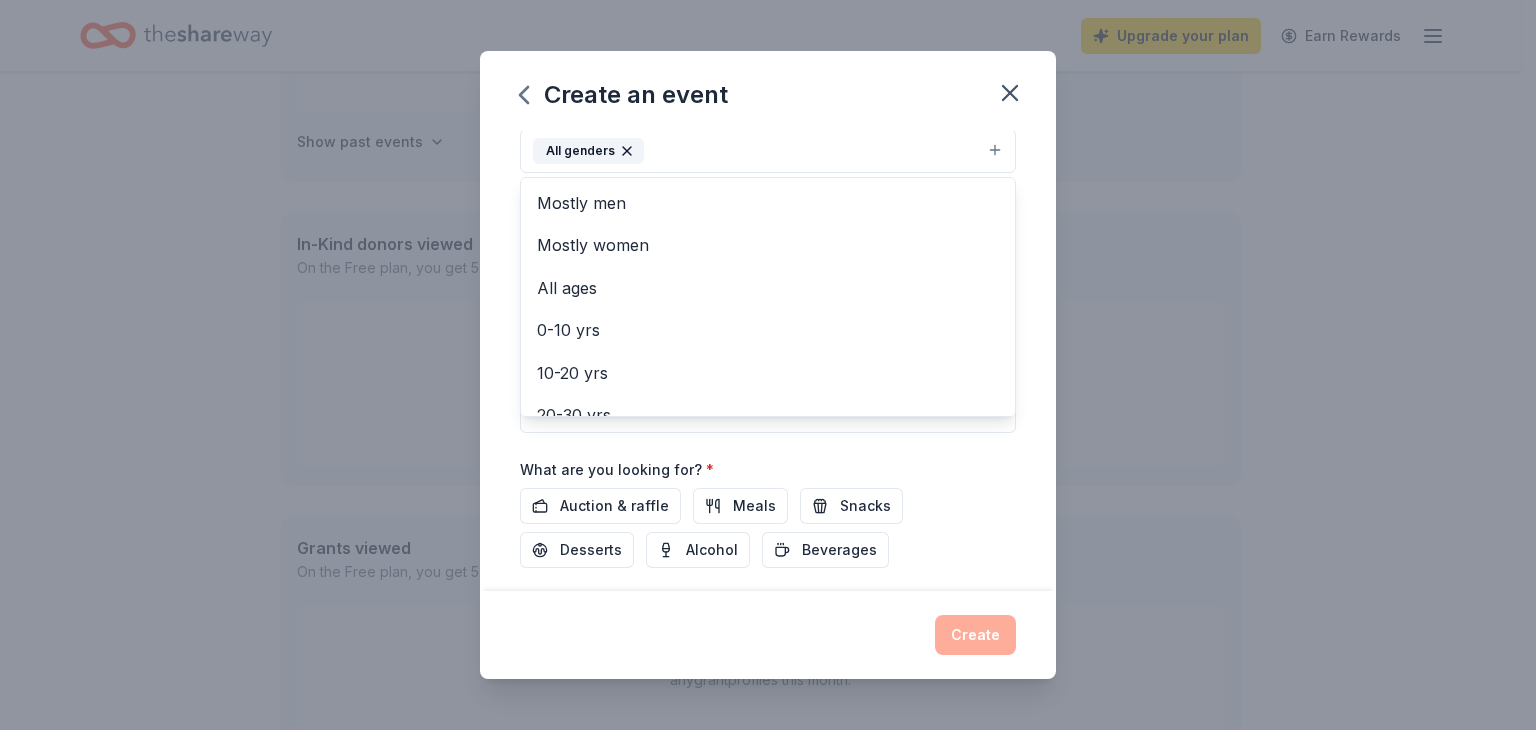 scroll, scrollTop: 392, scrollLeft: 0, axis: vertical 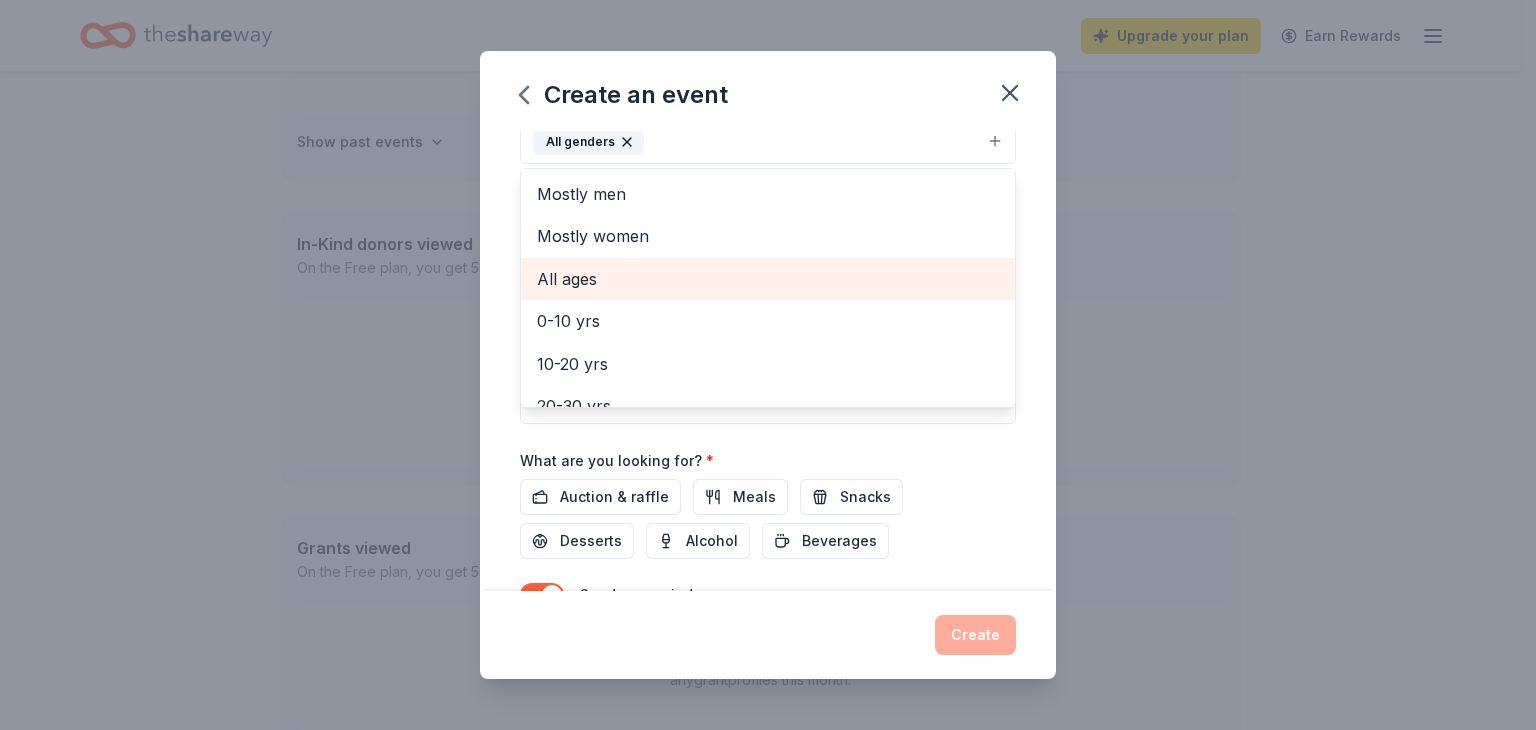 click on "All ages" at bounding box center (768, 279) 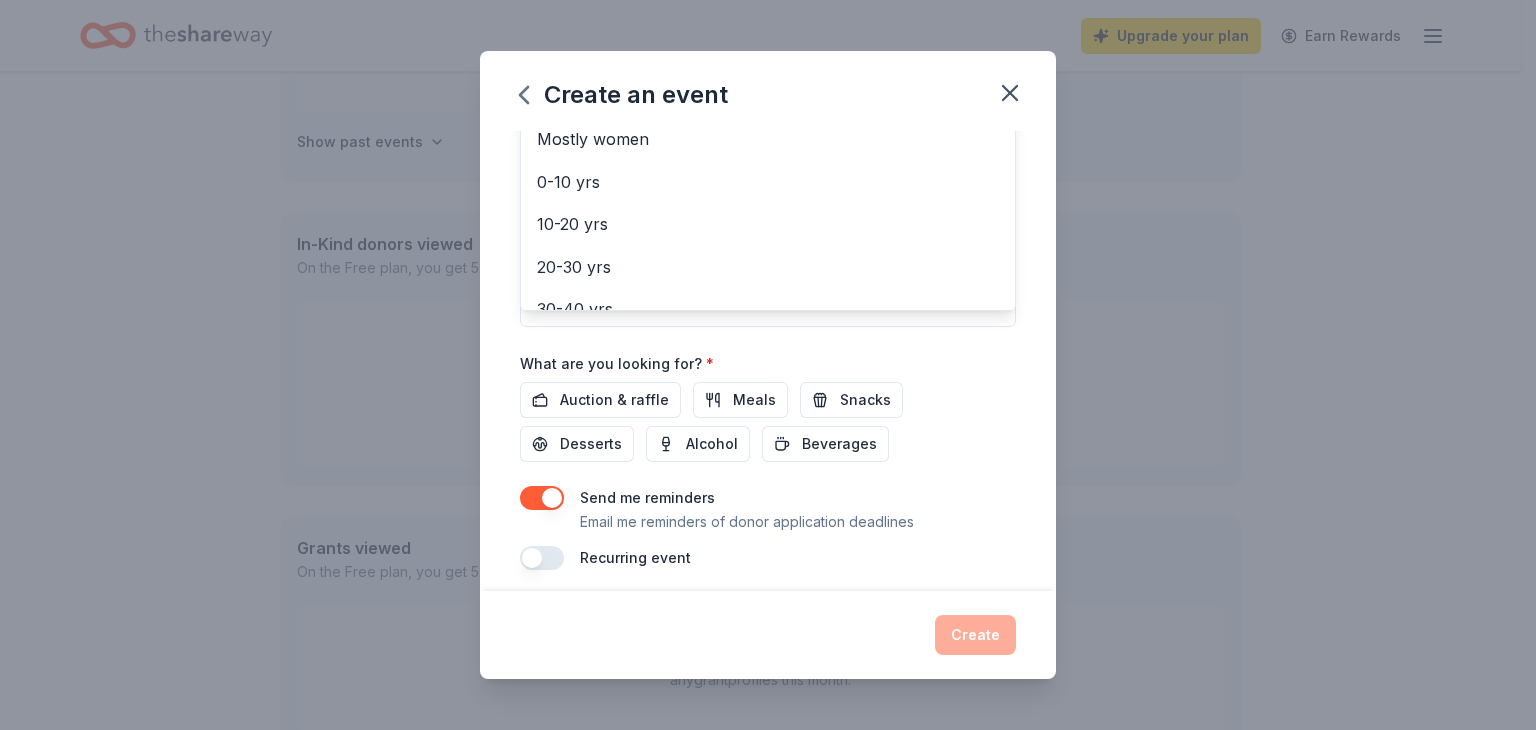 scroll, scrollTop: 499, scrollLeft: 0, axis: vertical 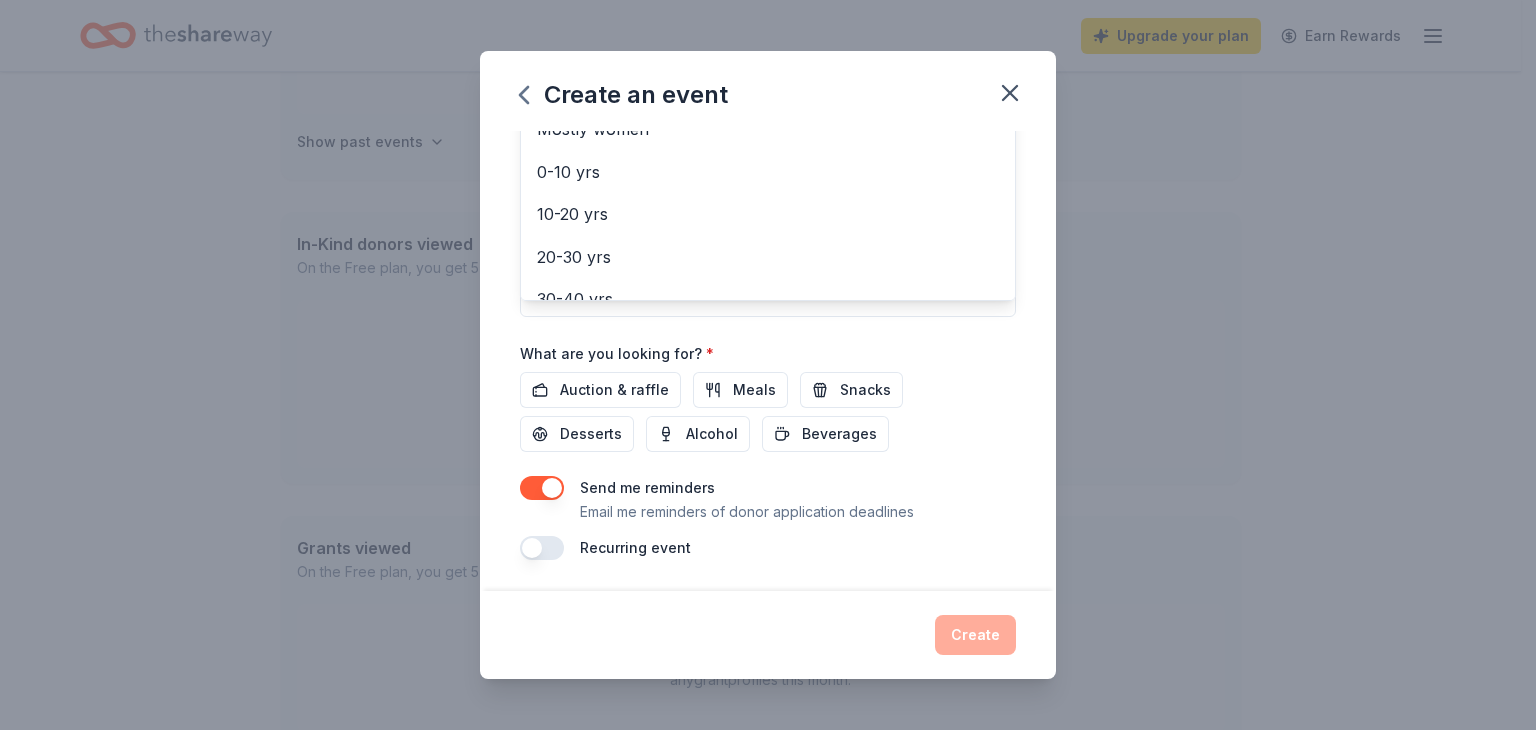 click on "Event name * Pink Party Breast Cancer Awareness 34 /100 Event website Attendance * 75 Date * 10/25/2025 ZIP code * 34947 Event type * Fundraiser Demographic All genders All ages Mostly men Mostly women 0-10 yrs 10-20 yrs 20-30 yrs 30-40 yrs 40-50 yrs 50-60 yrs 60-70 yrs 70-80 yrs 80+ yrs We use this information to help brands find events with their target demographic to sponsor their products. Mailing address Apt/unit Description What are you looking for? * Auction & raffle Meals Snacks Desserts Alcohol Beverages Send me reminders Email me reminders of donor application deadlines Recurring event" at bounding box center (768, 96) 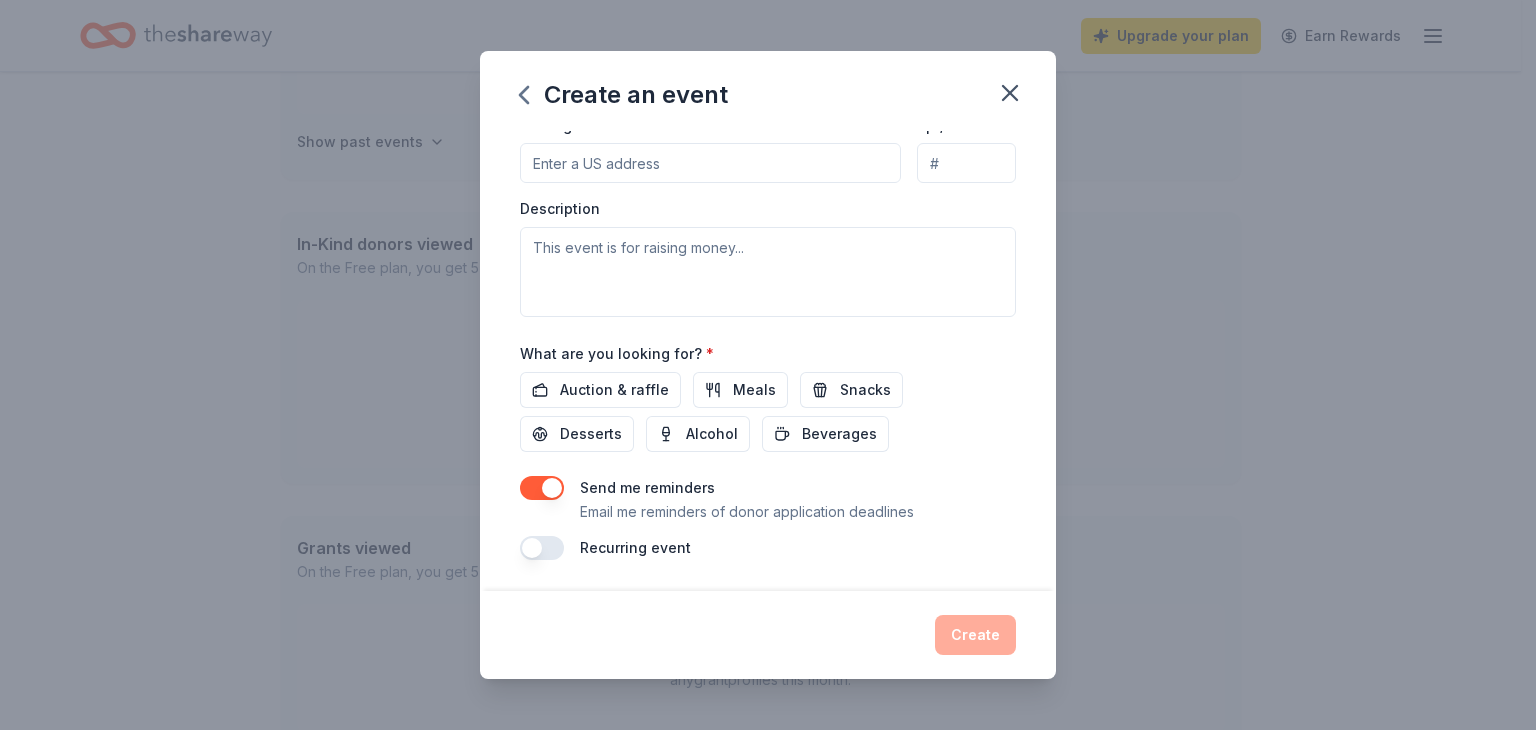 scroll, scrollTop: 172, scrollLeft: 0, axis: vertical 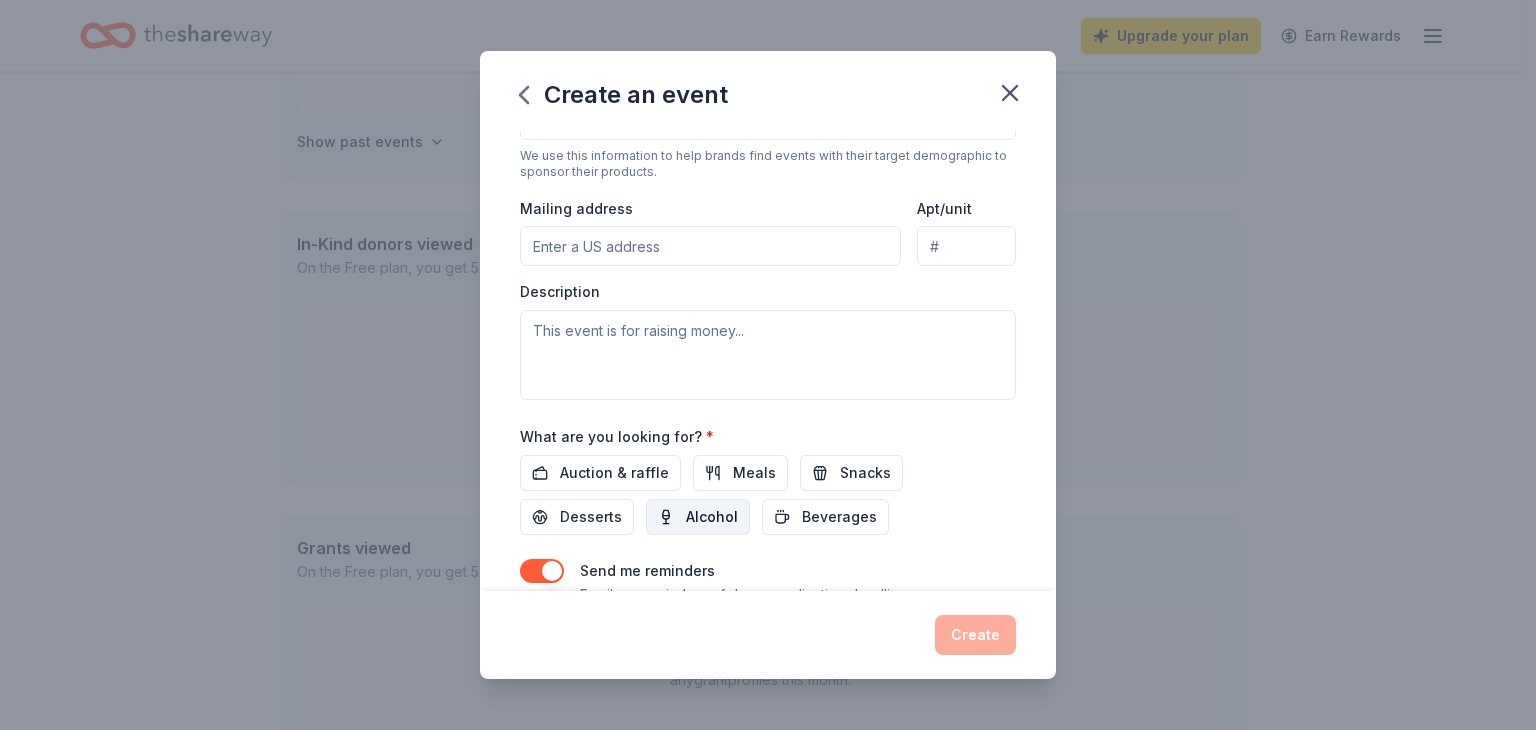 click on "Alcohol" at bounding box center [712, 517] 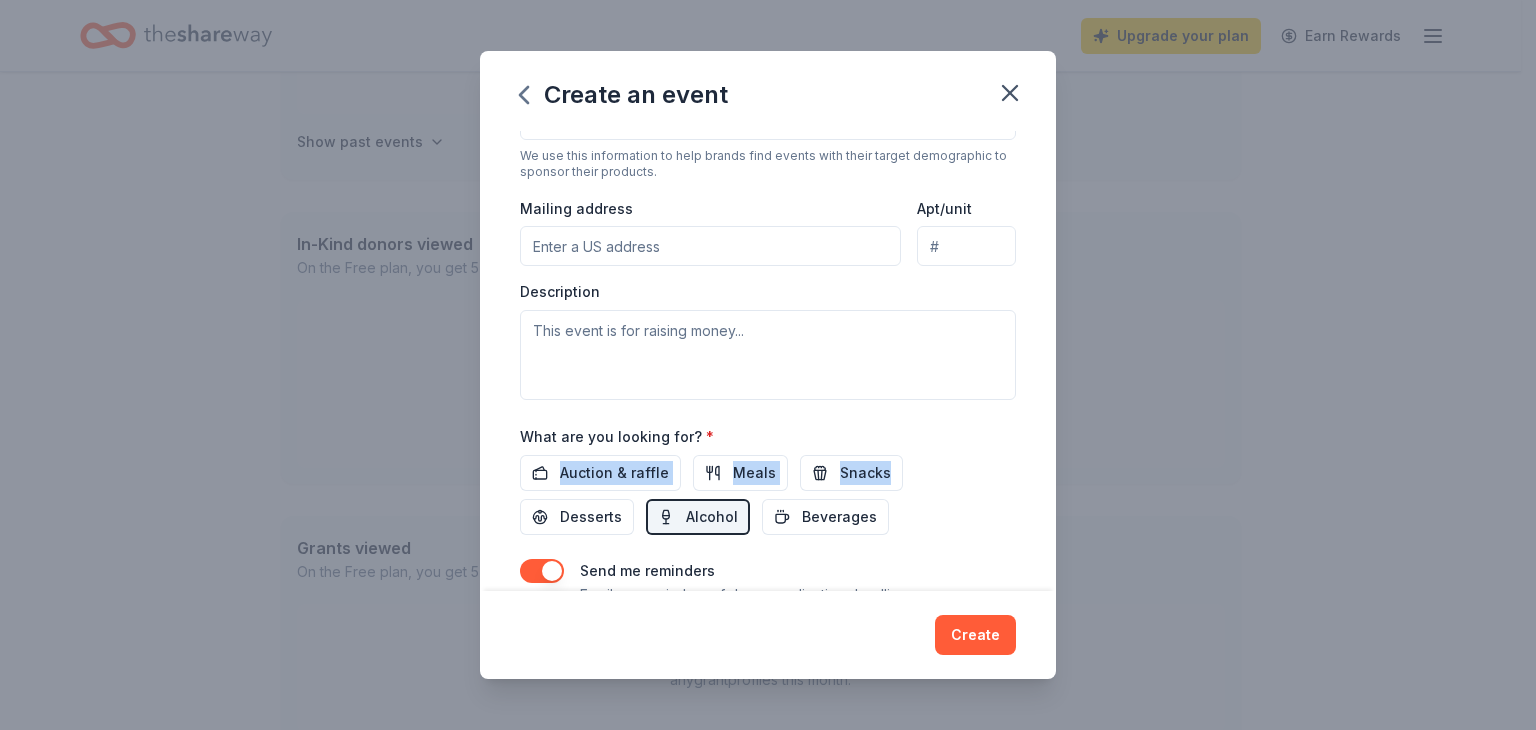 drag, startPoint x: 1059, startPoint y: 448, endPoint x: 1058, endPoint y: 506, distance: 58.00862 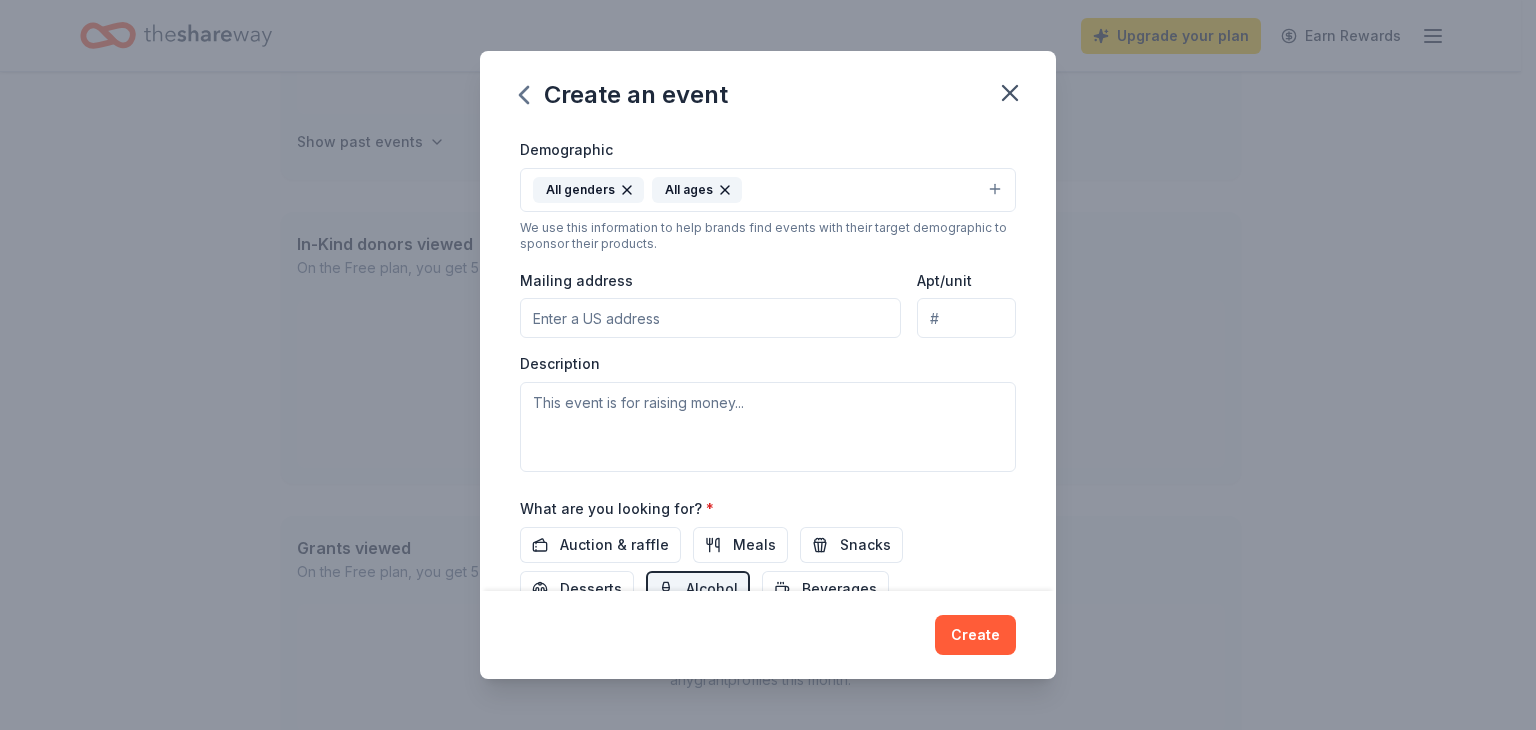 scroll, scrollTop: 339, scrollLeft: 0, axis: vertical 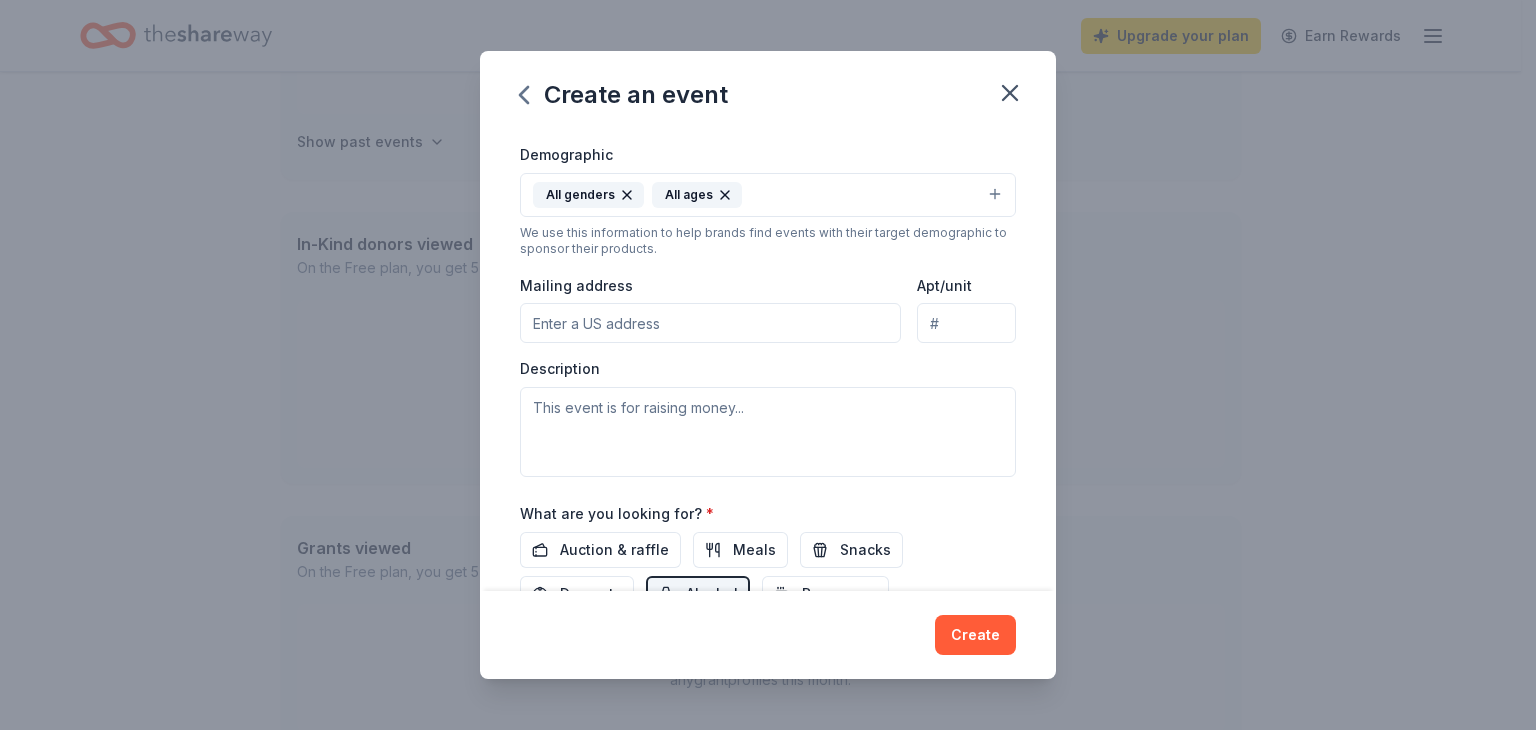click on "Mailing address" at bounding box center (710, 323) 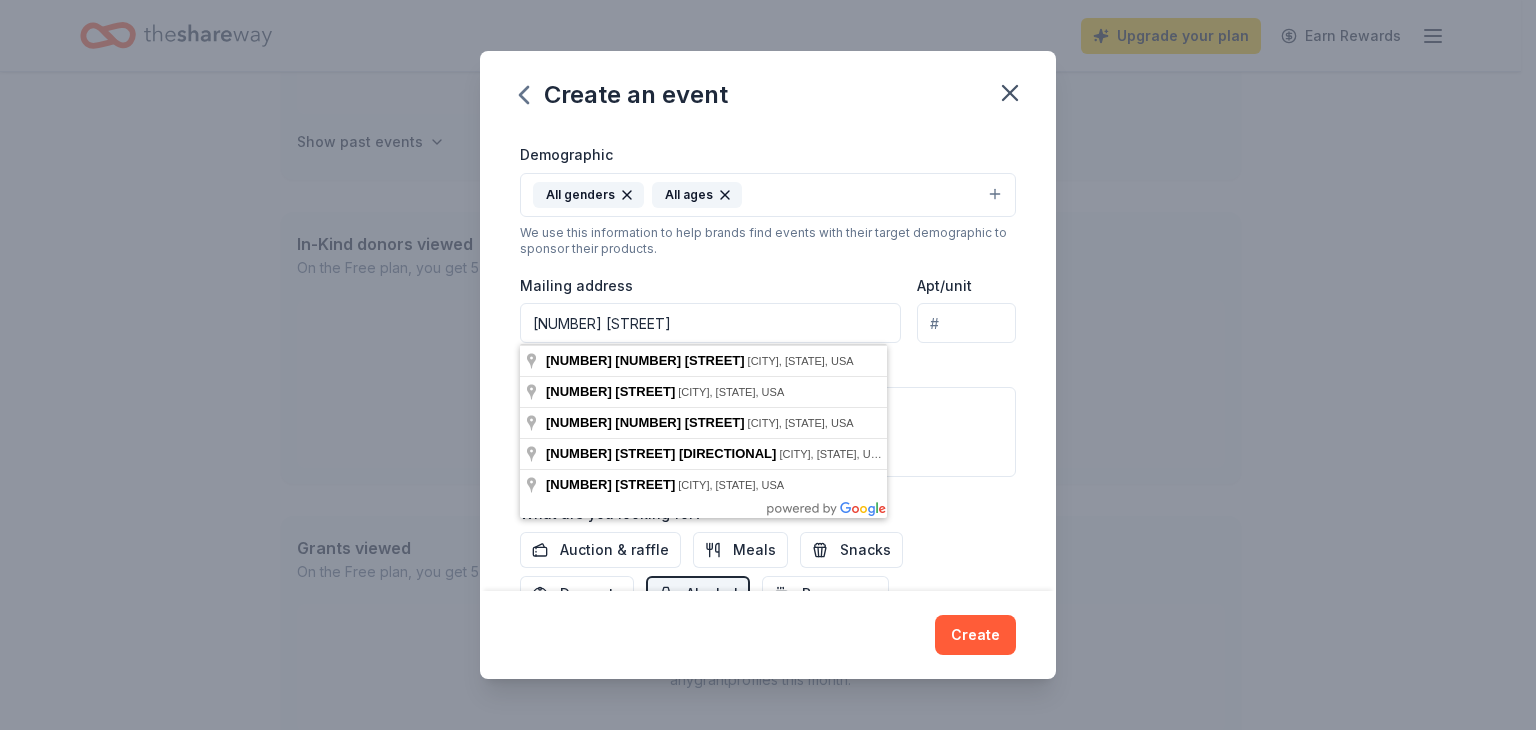 type on "[NUMBER] [STREET]" 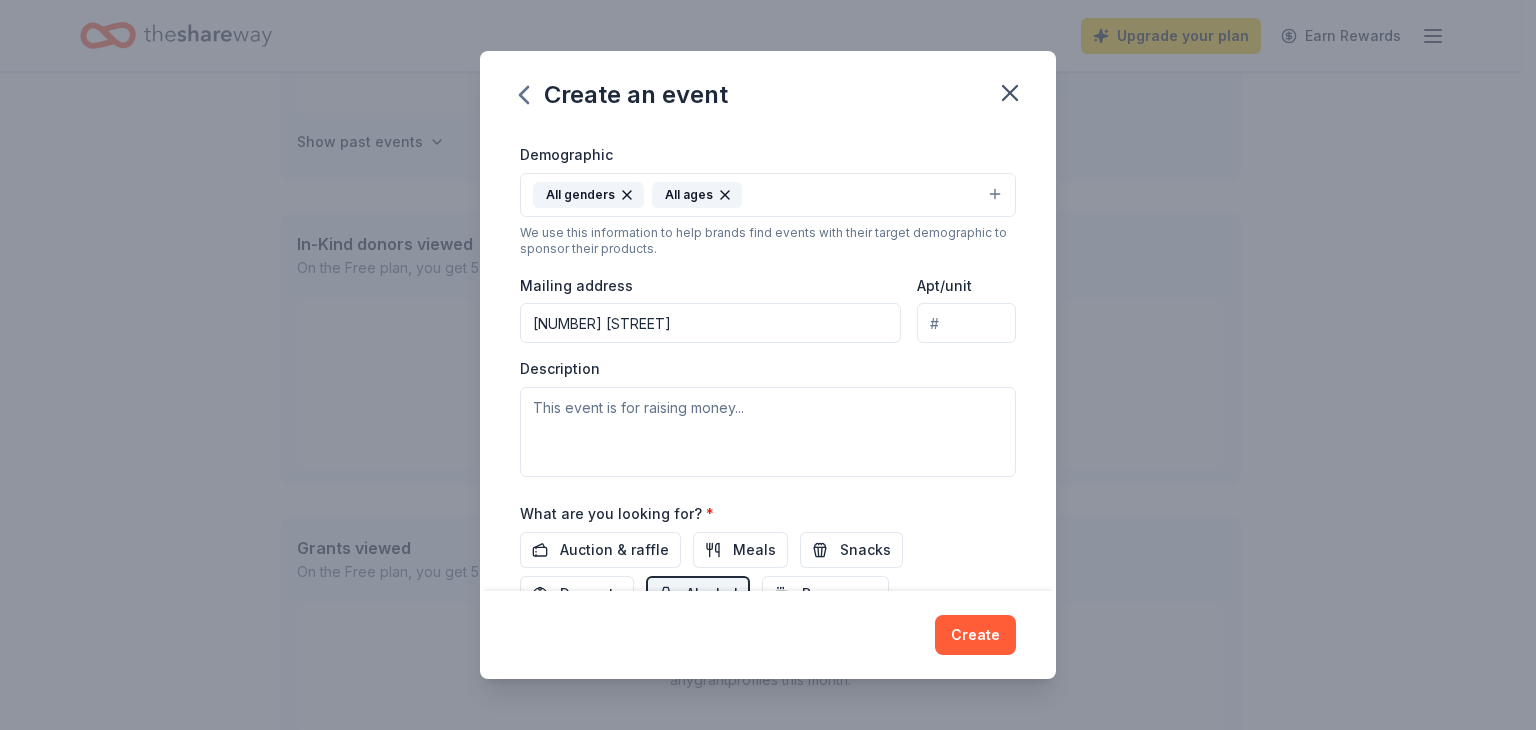 click on "Apt/unit" at bounding box center [966, 323] 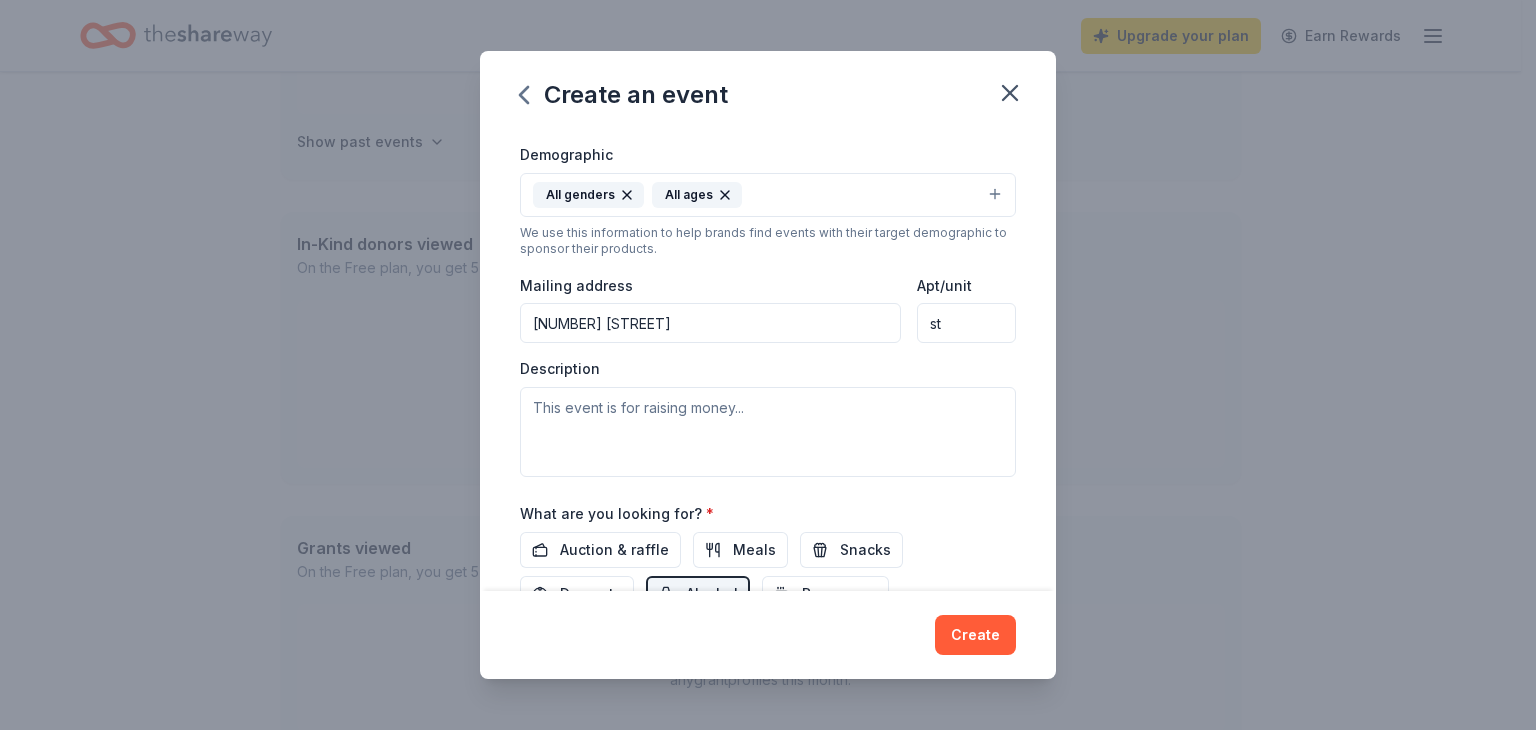 type on "s" 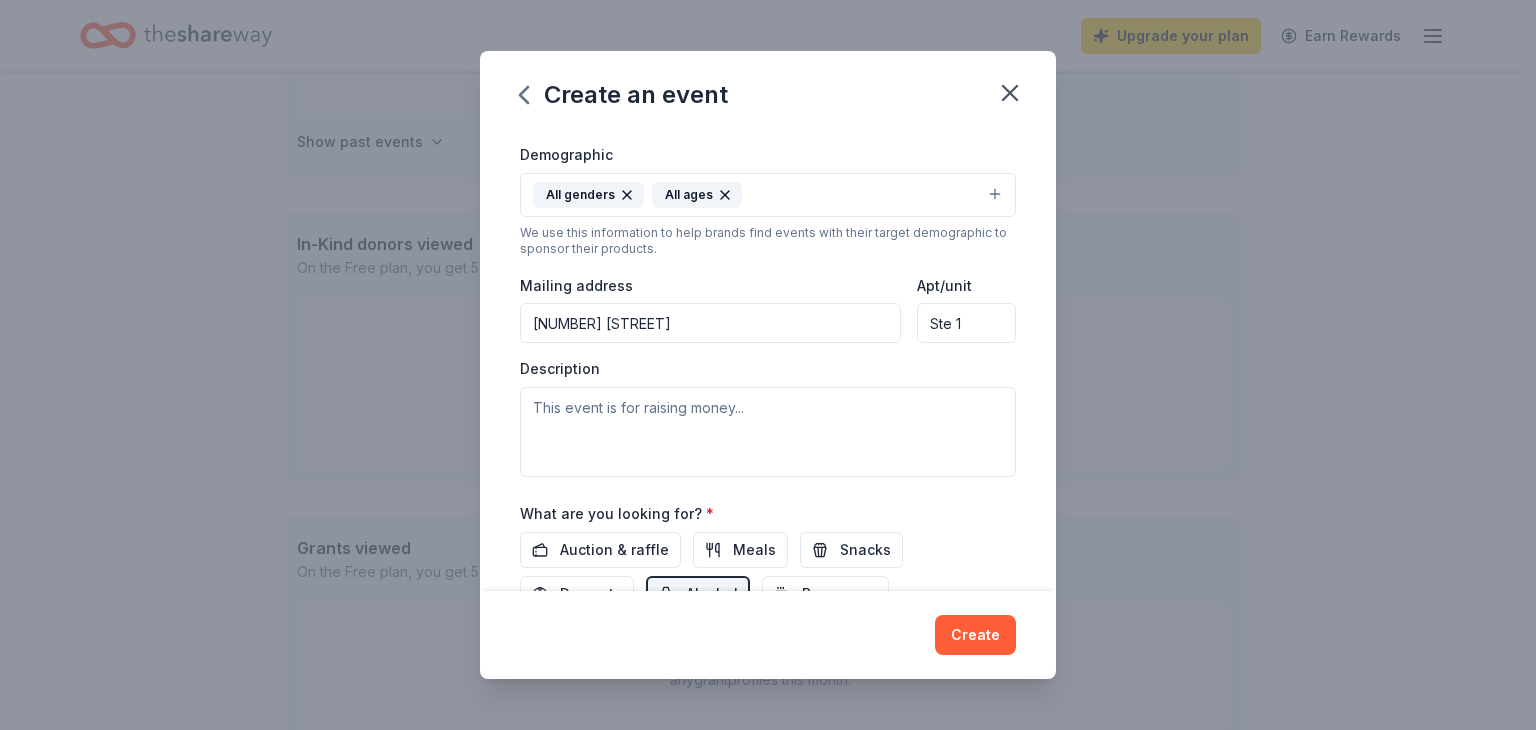 type on "Ste 1" 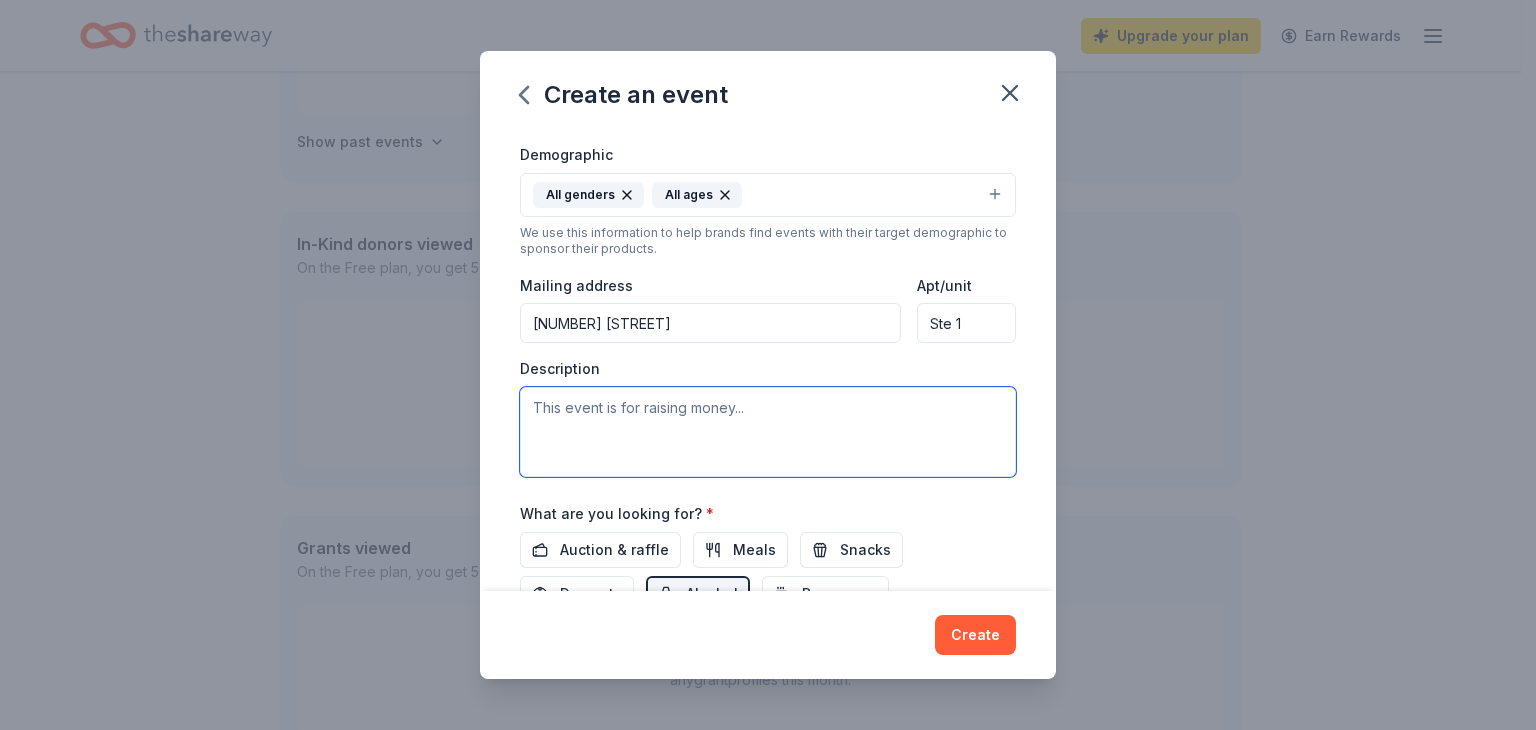 click at bounding box center (768, 432) 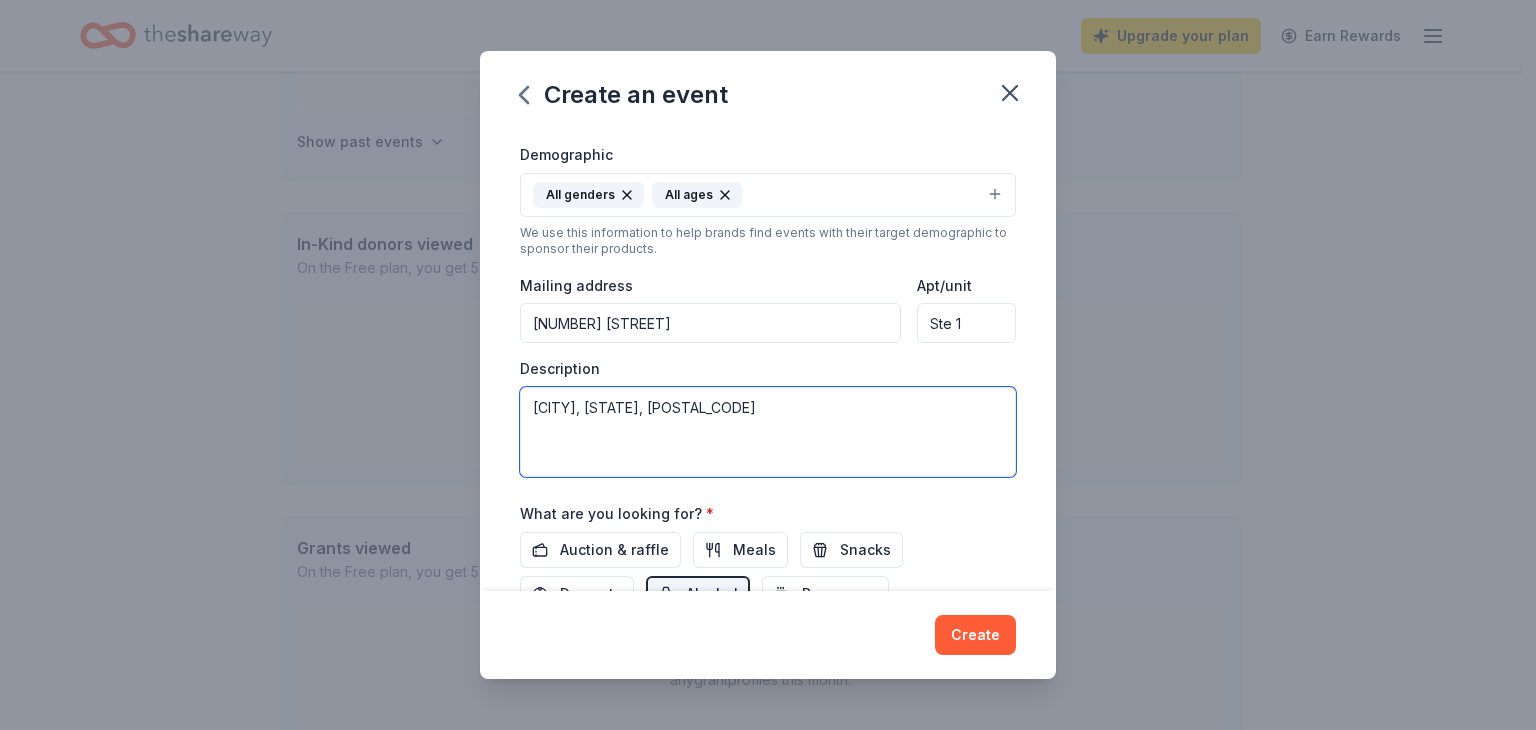 scroll, scrollTop: 36, scrollLeft: 0, axis: vertical 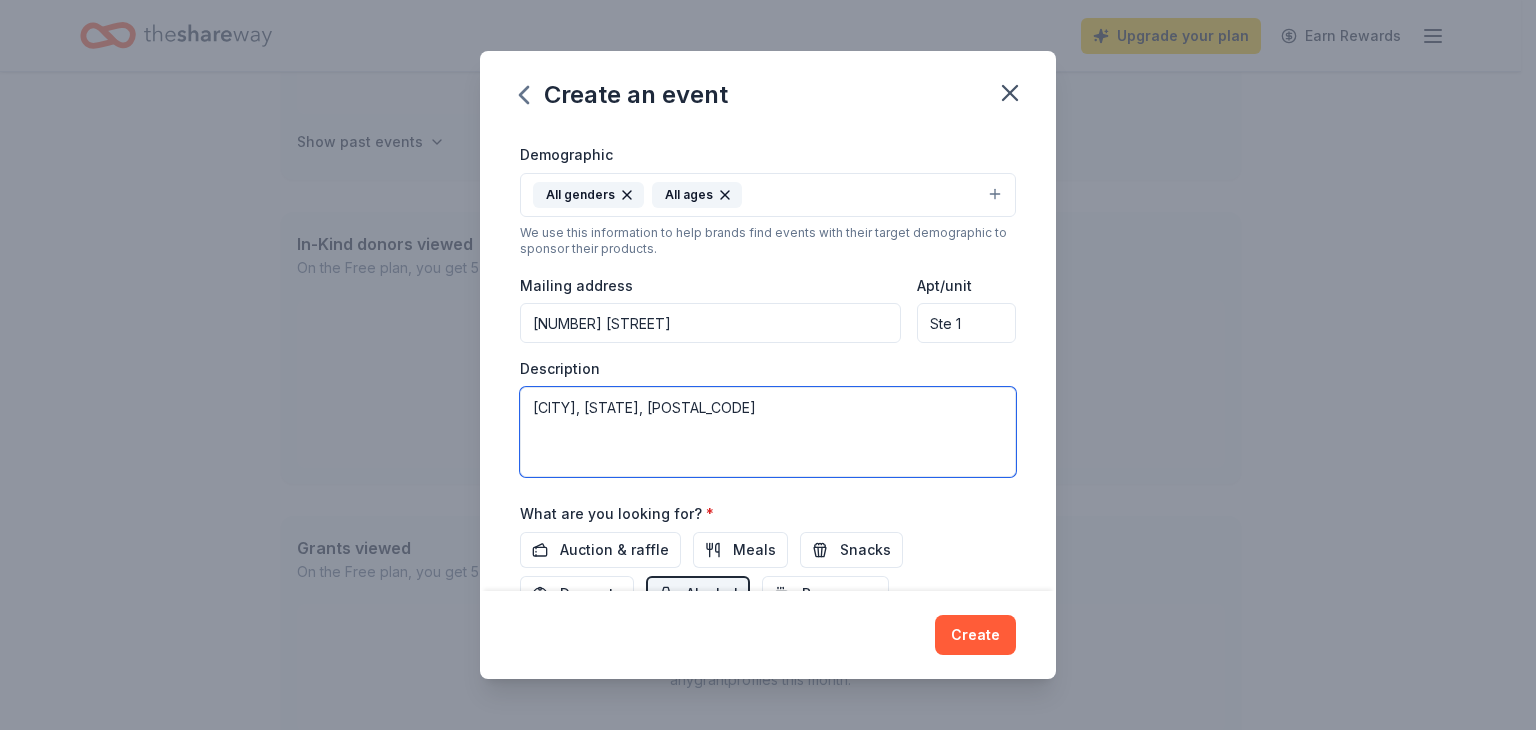 type on "[CITY], [STATE], [POSTAL_CODE]" 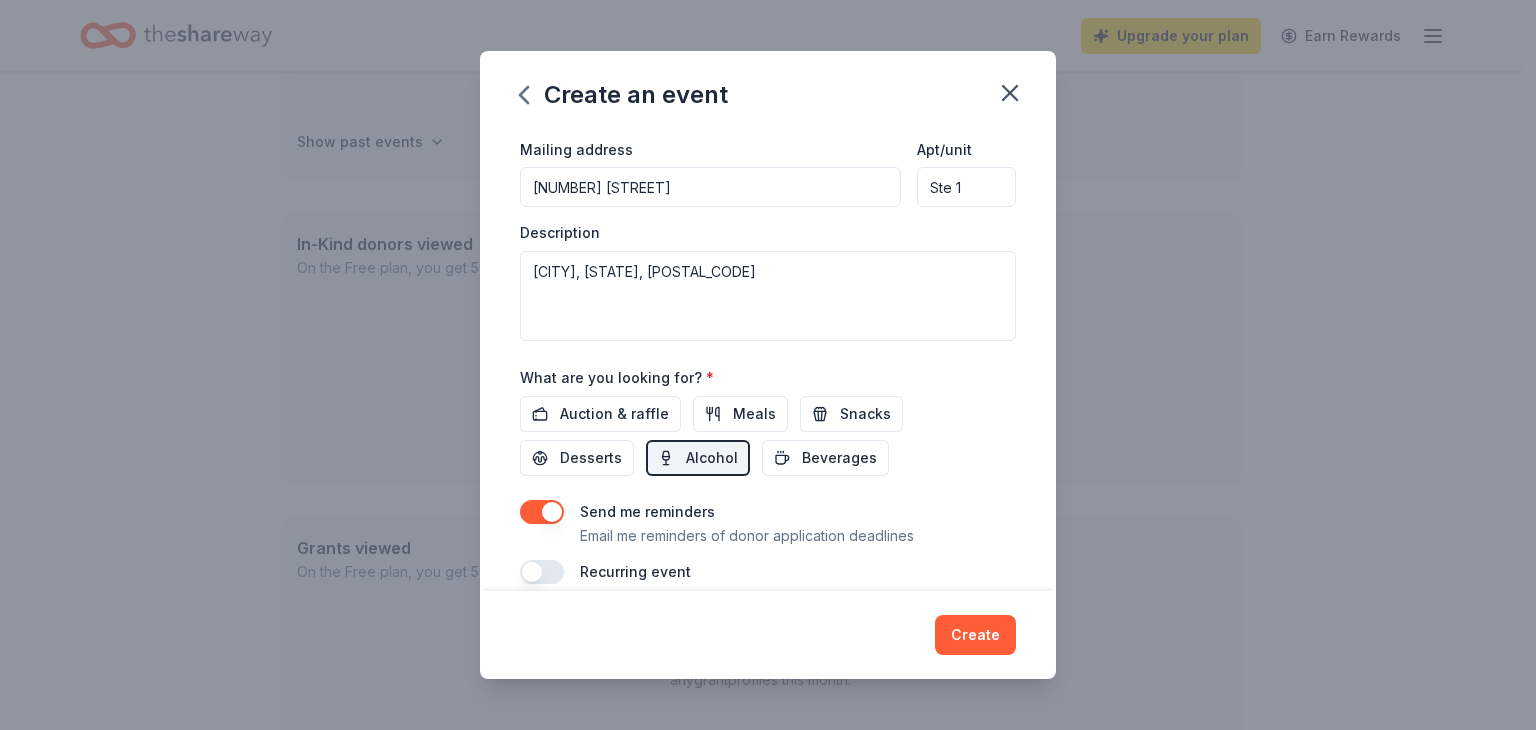 scroll, scrollTop: 499, scrollLeft: 0, axis: vertical 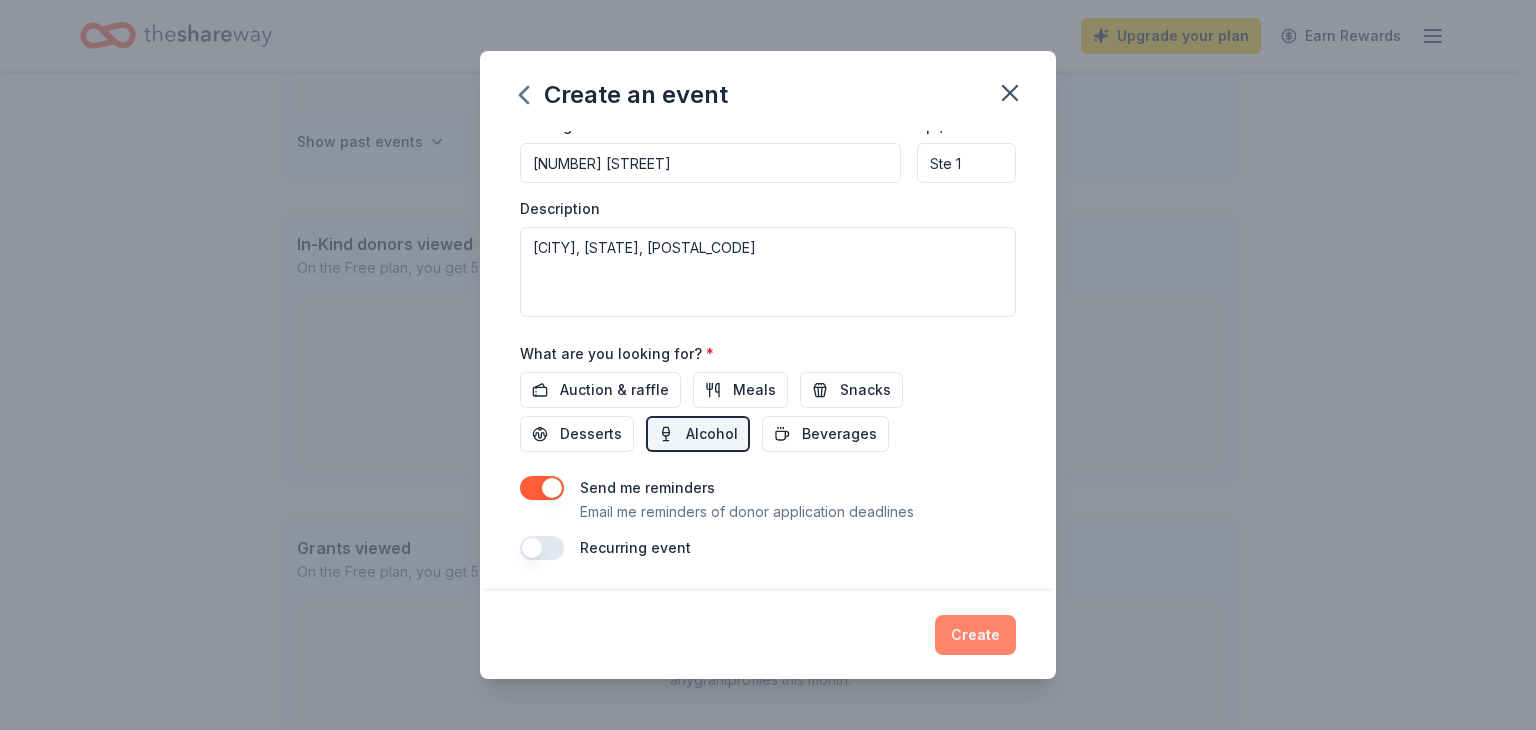 click on "Create" at bounding box center [975, 635] 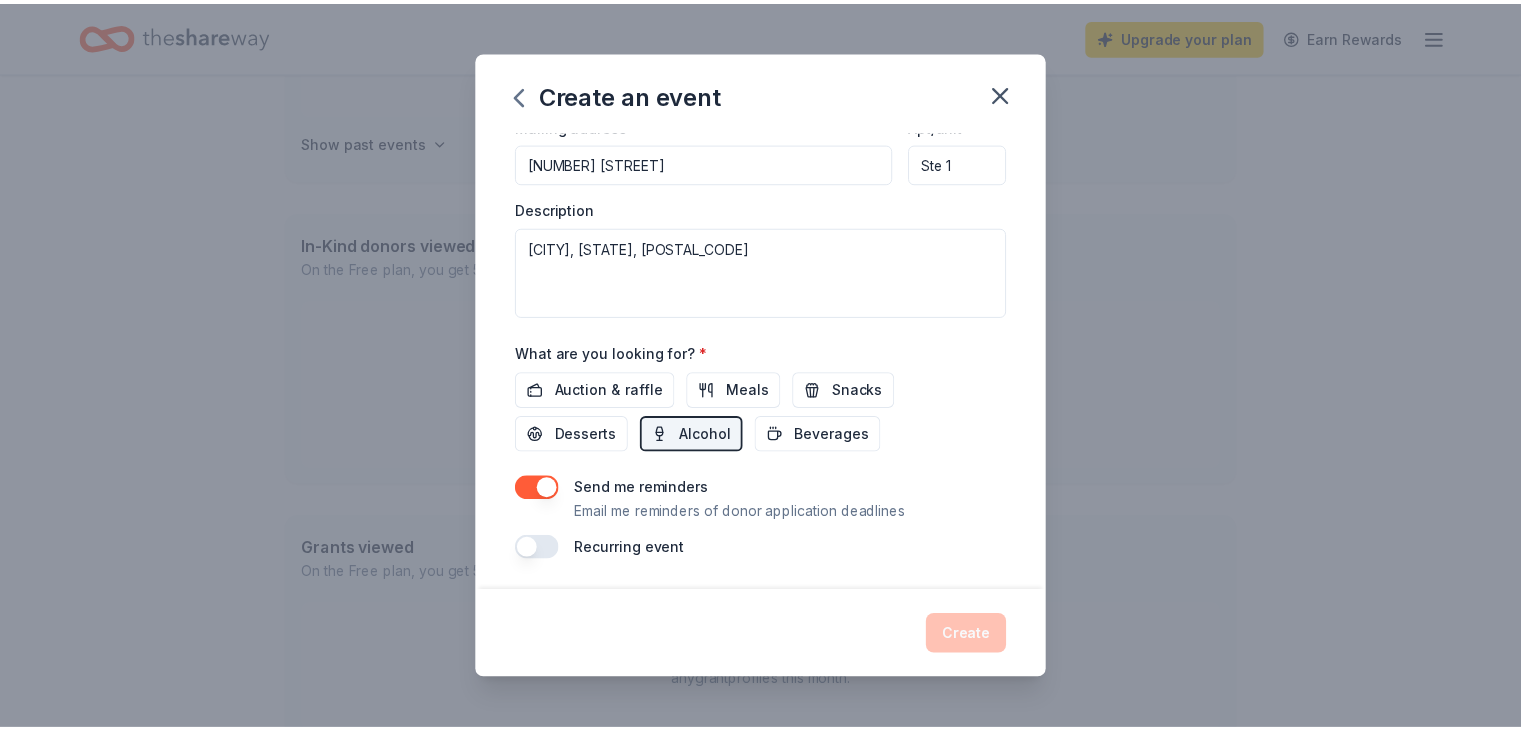 scroll, scrollTop: 235, scrollLeft: 0, axis: vertical 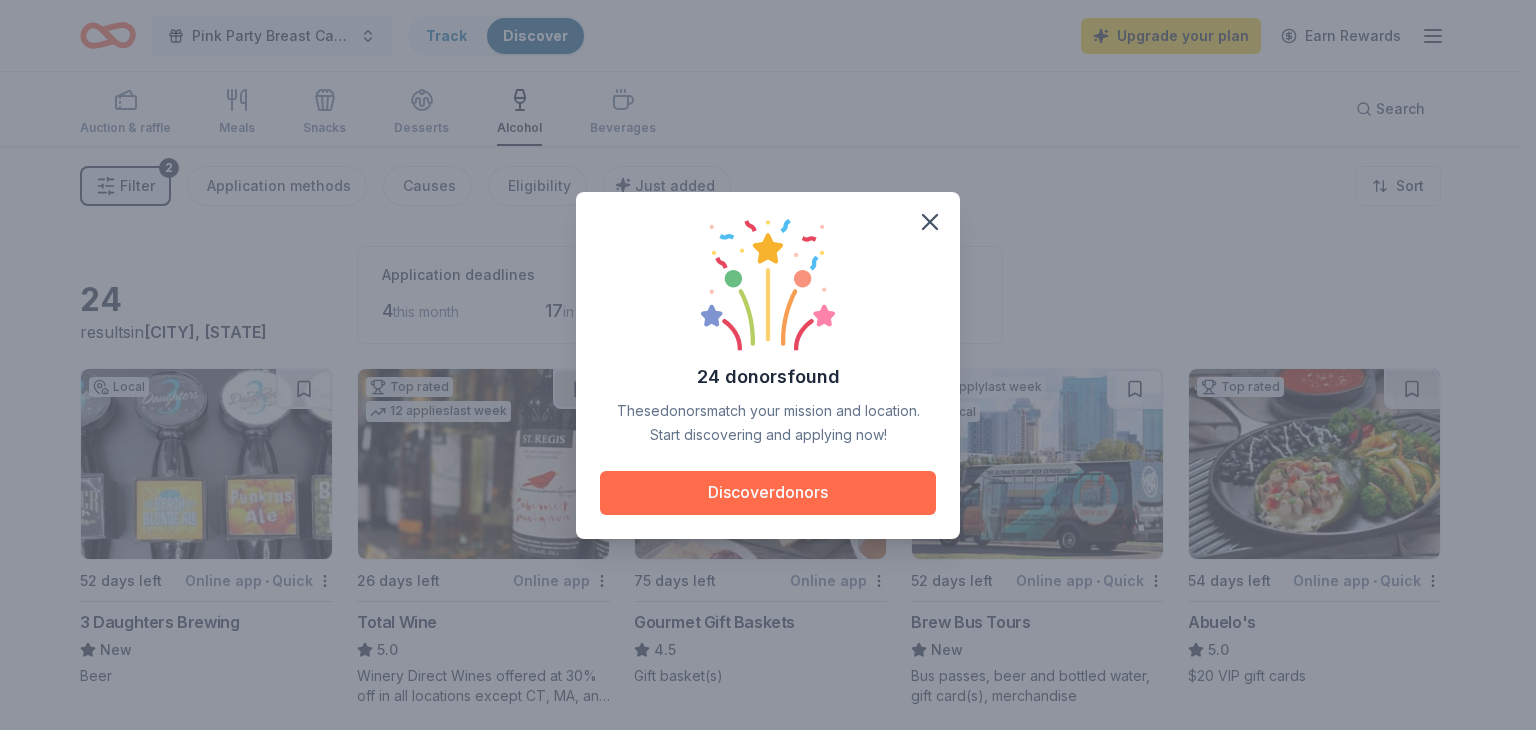 click on "Discover  donors" at bounding box center [768, 493] 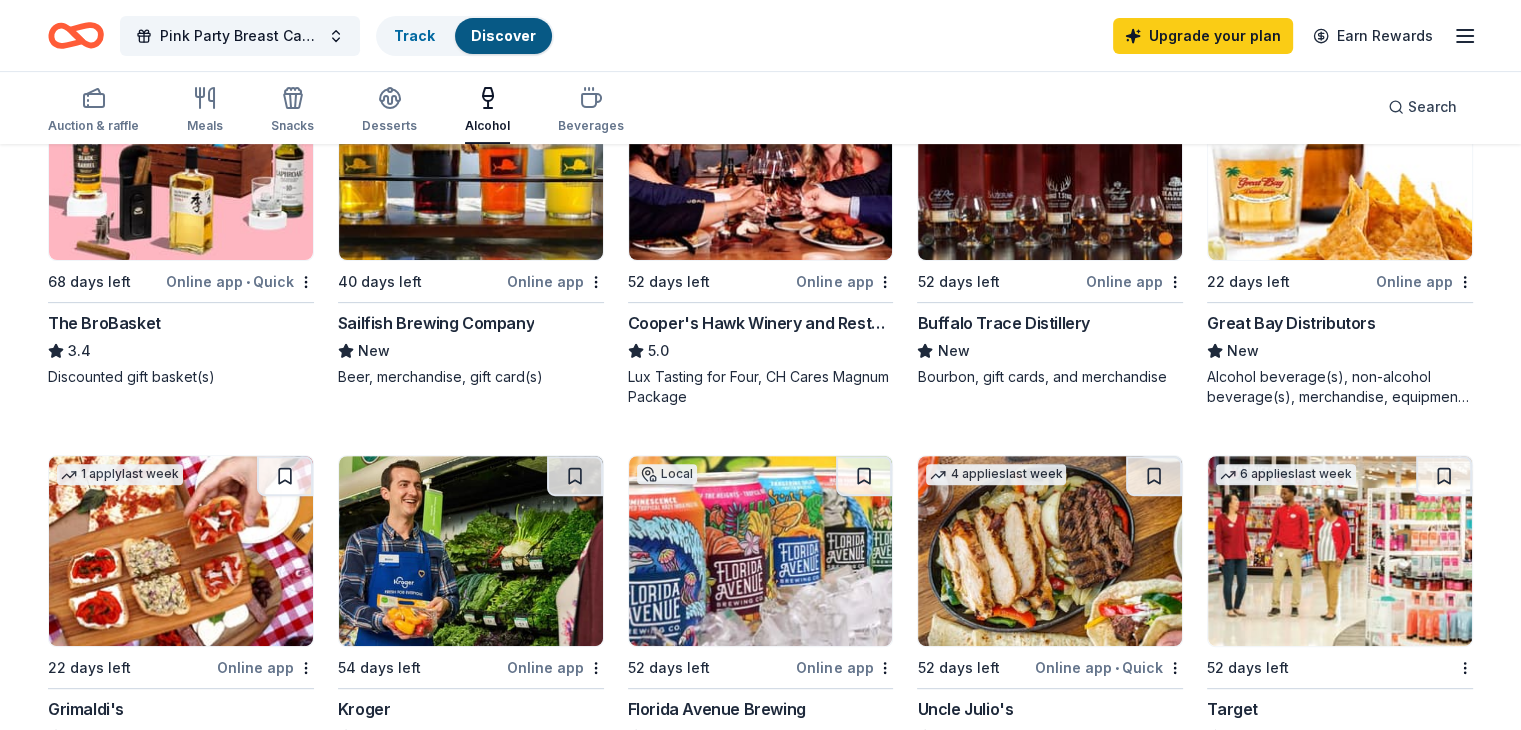scroll, scrollTop: 679, scrollLeft: 0, axis: vertical 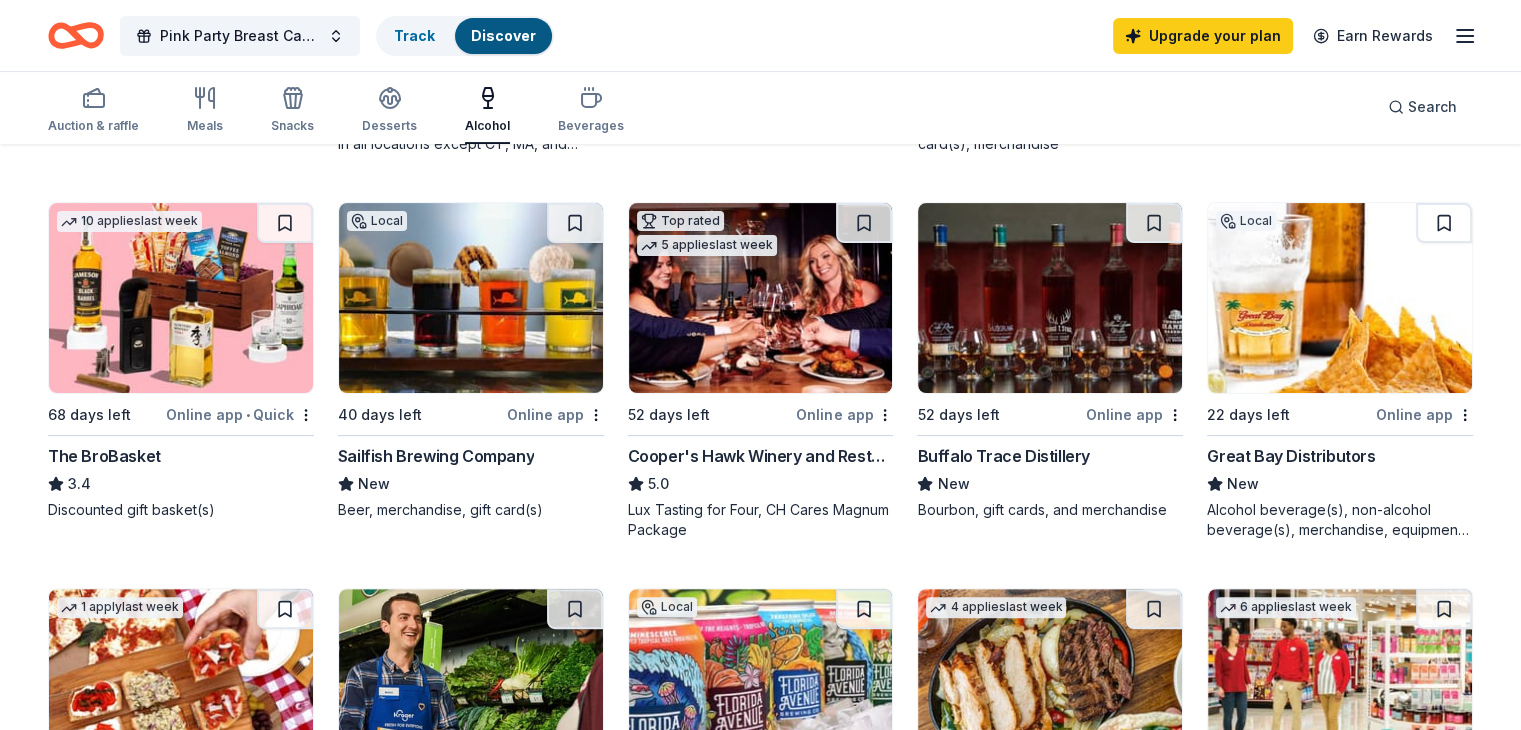 click on "Buffalo Trace Distillery" at bounding box center [1003, 456] 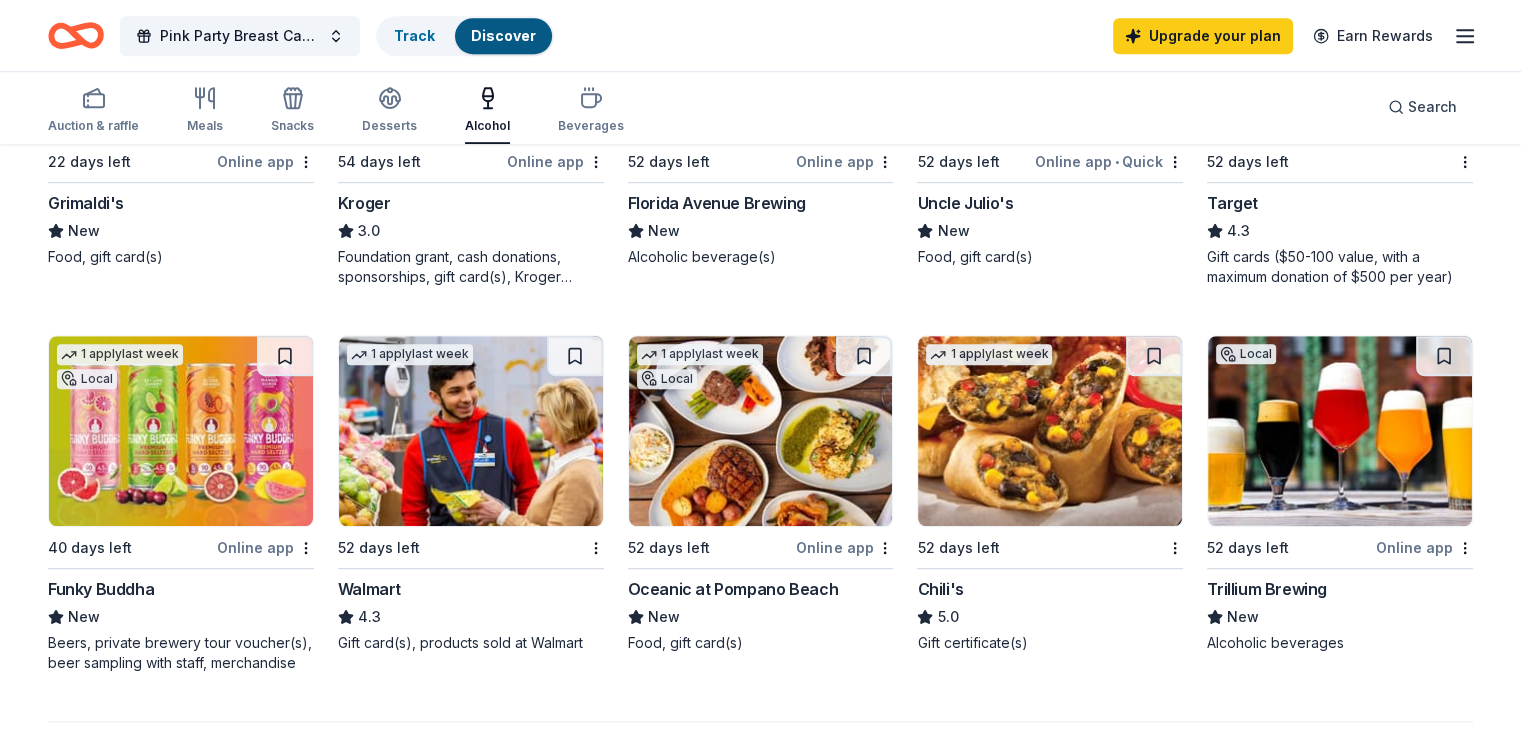 scroll, scrollTop: 1829, scrollLeft: 0, axis: vertical 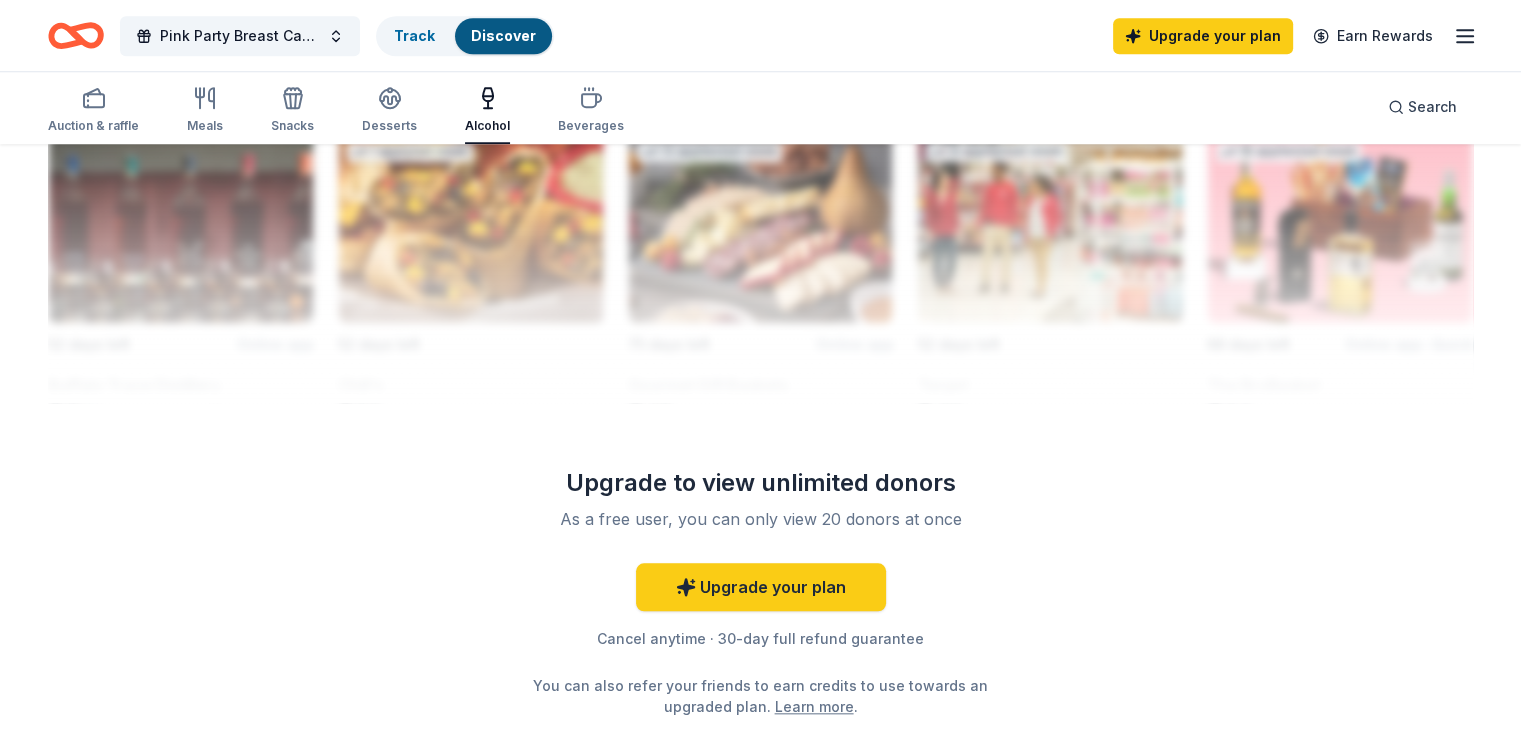 click 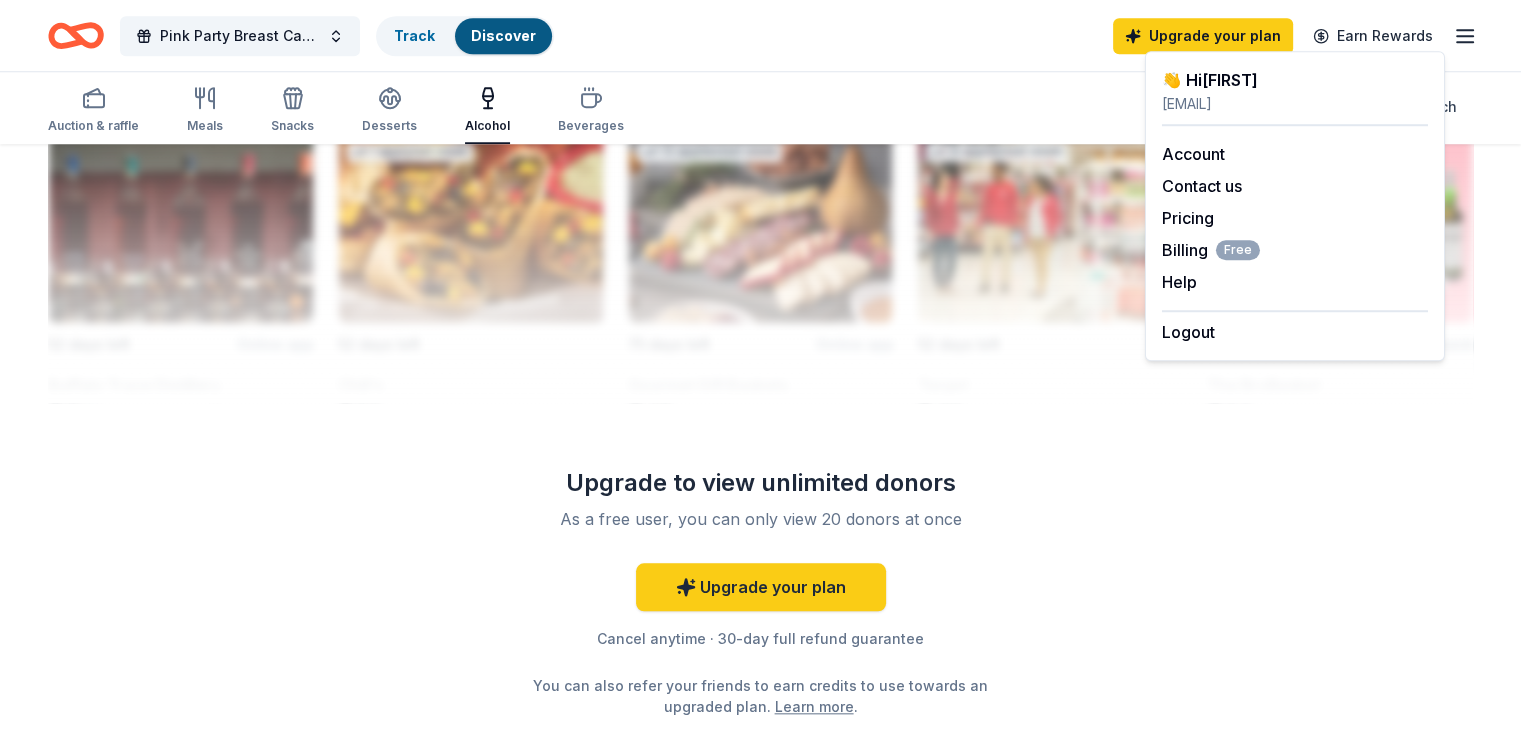 click 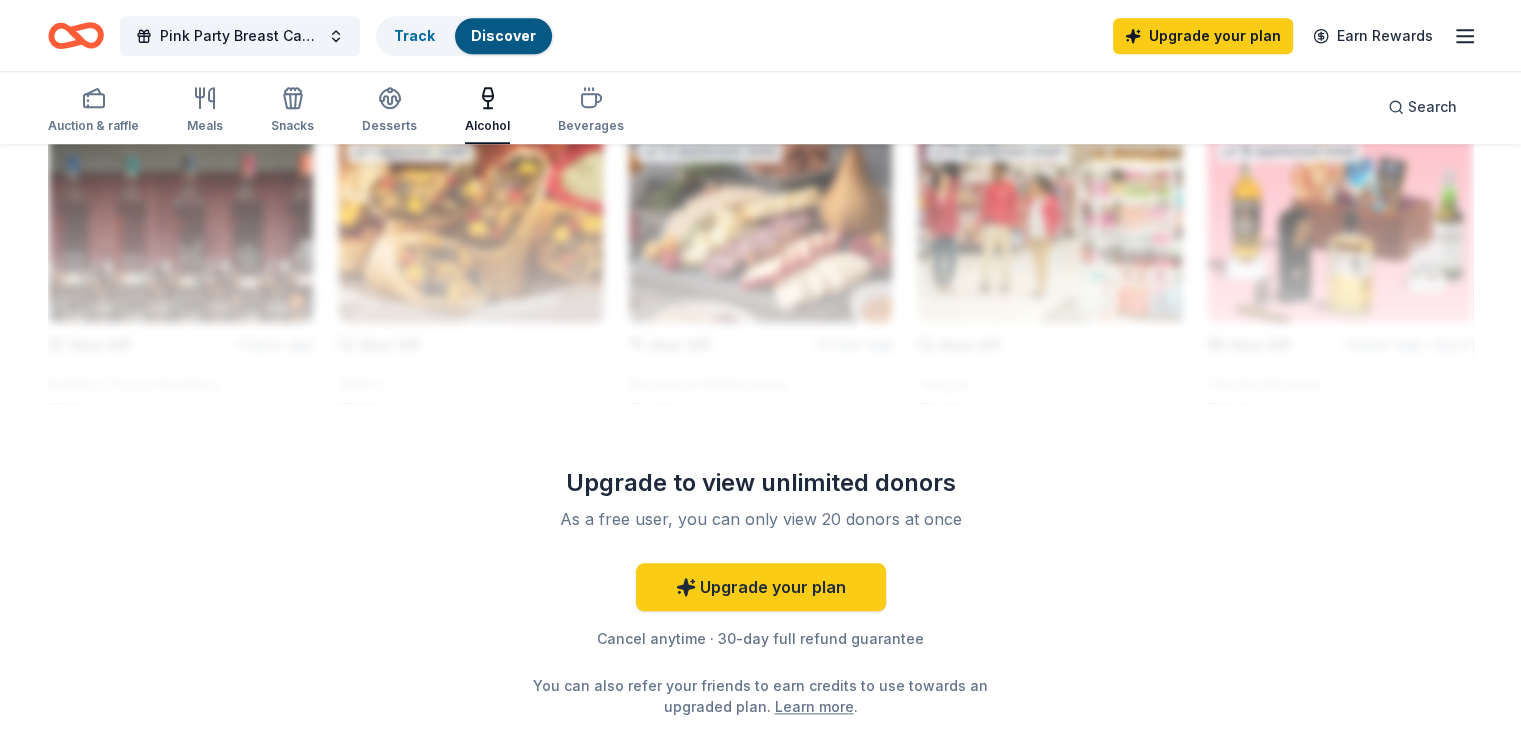 click 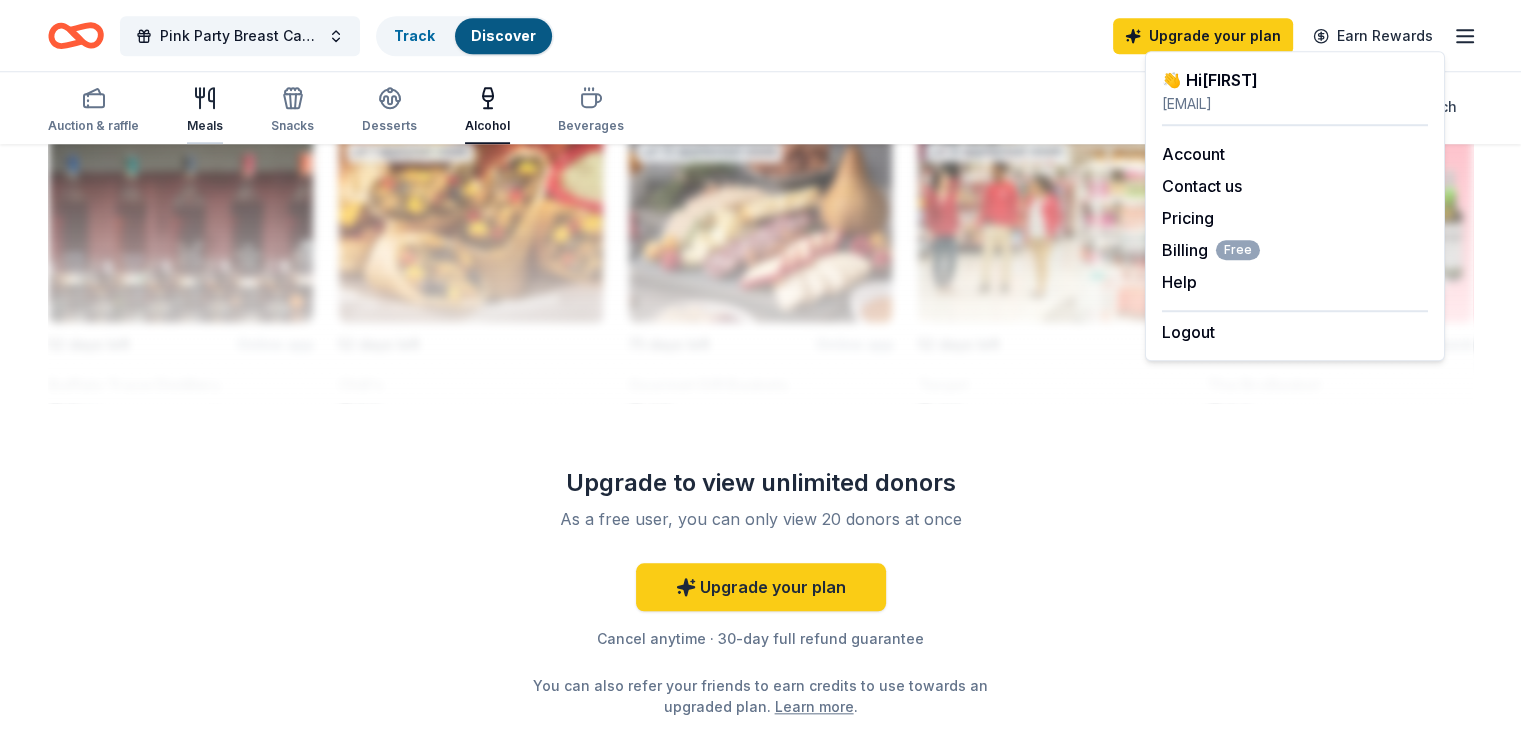 click 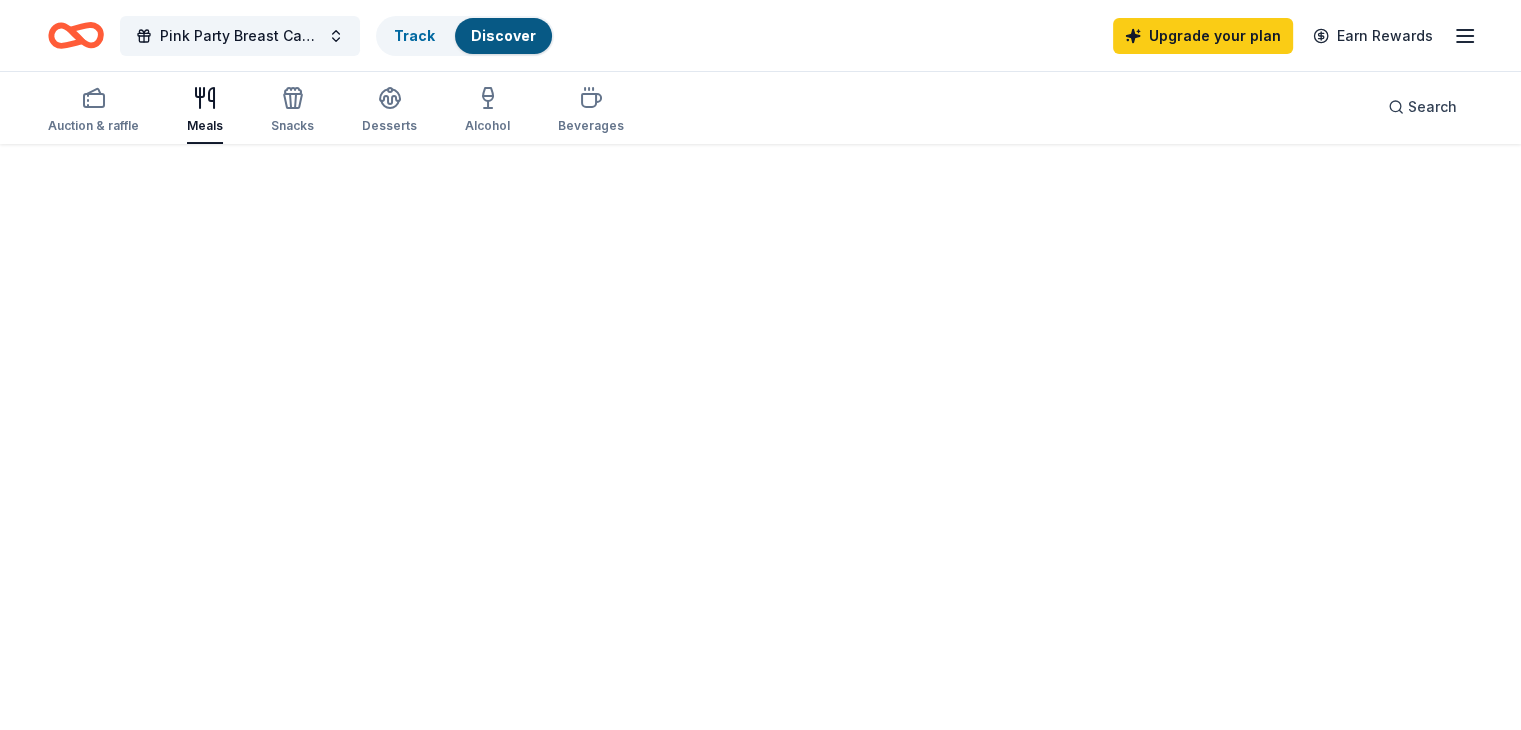 scroll, scrollTop: 0, scrollLeft: 0, axis: both 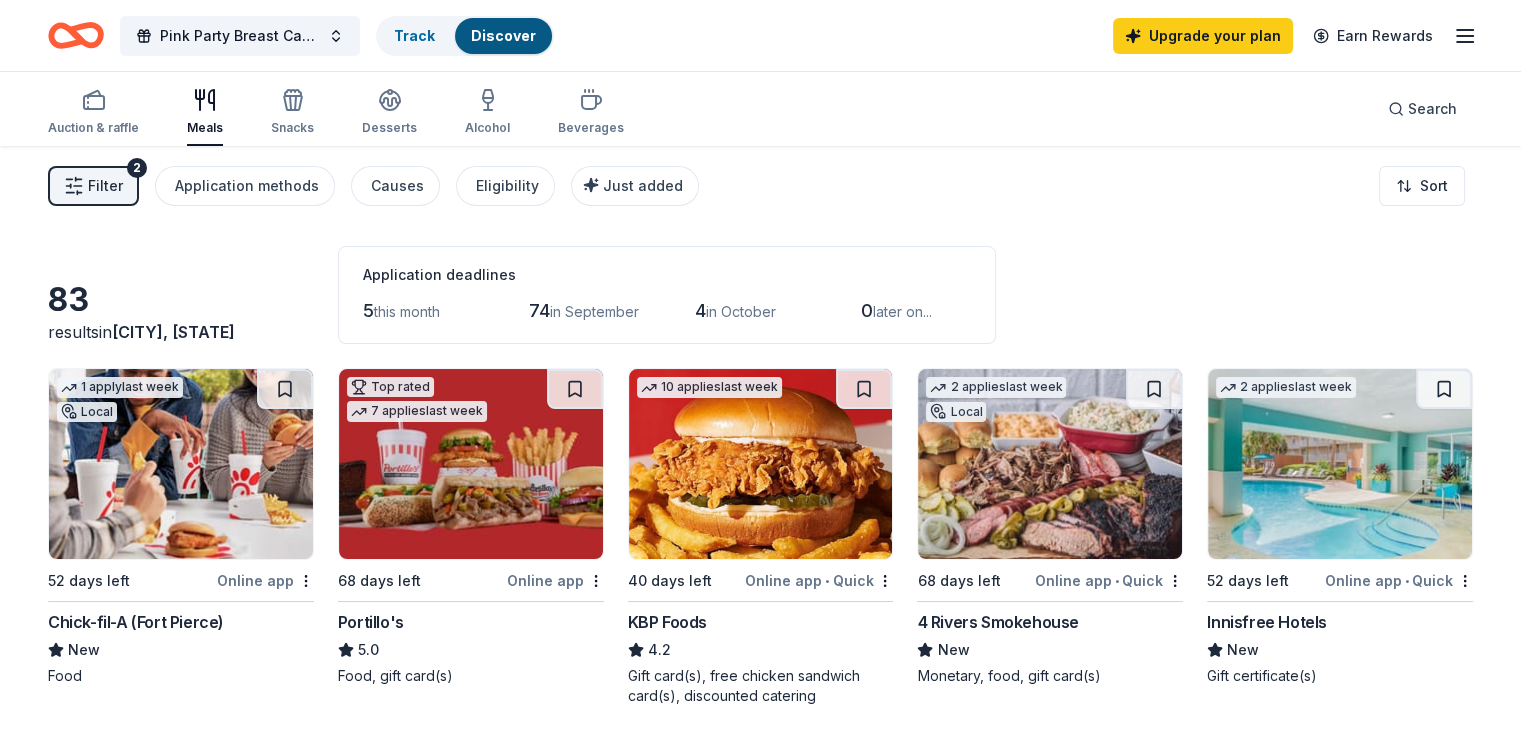 click at bounding box center [181, 464] 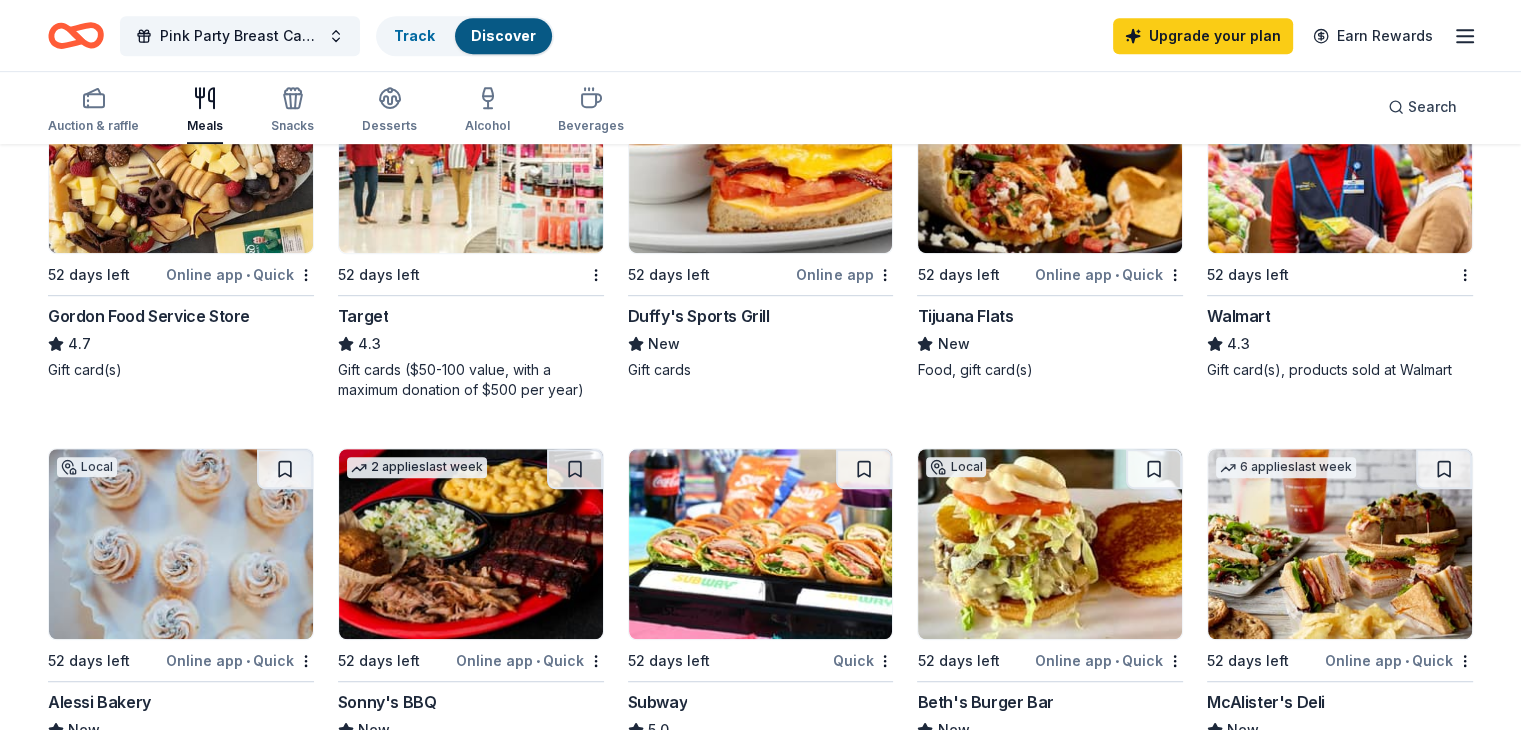 scroll, scrollTop: 1075, scrollLeft: 0, axis: vertical 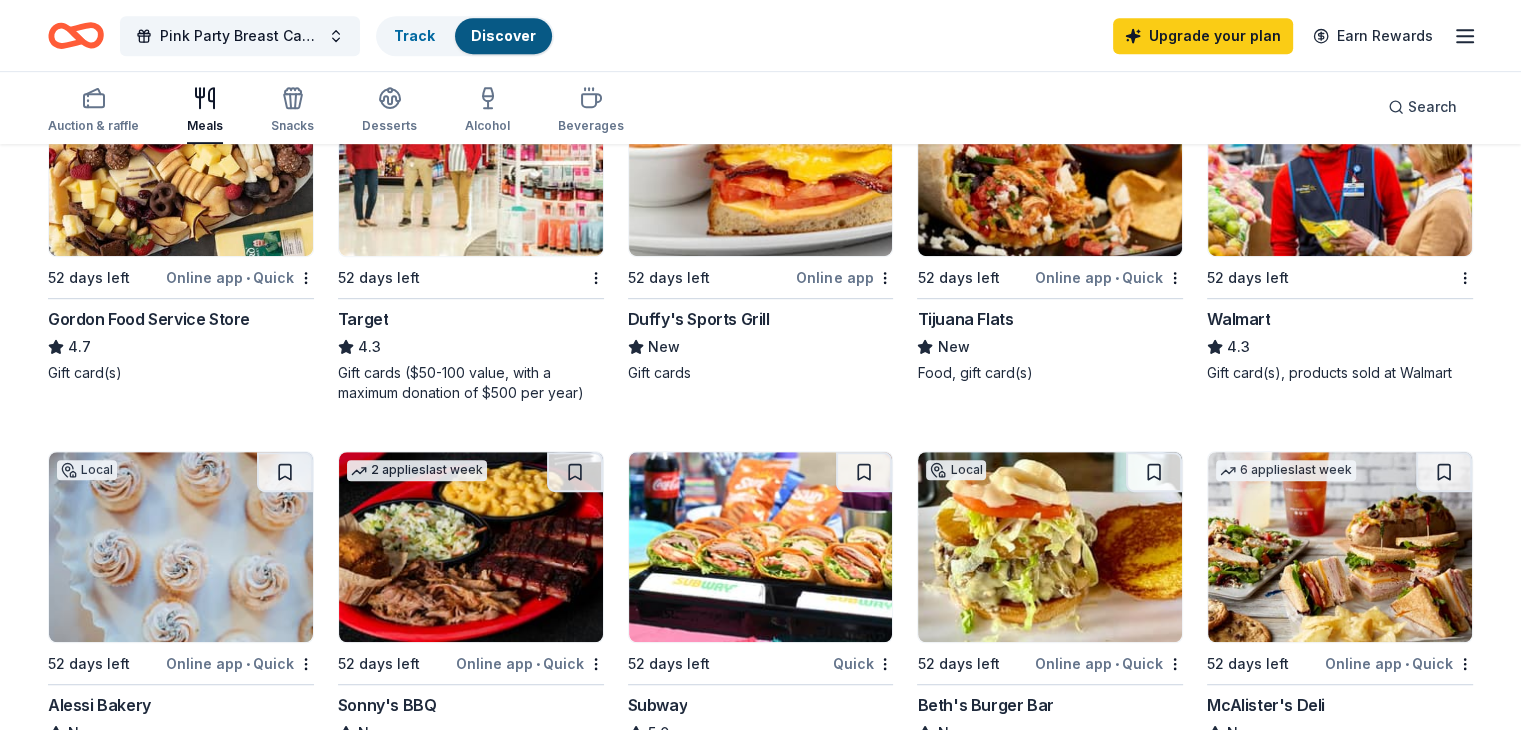 click at bounding box center [1340, 161] 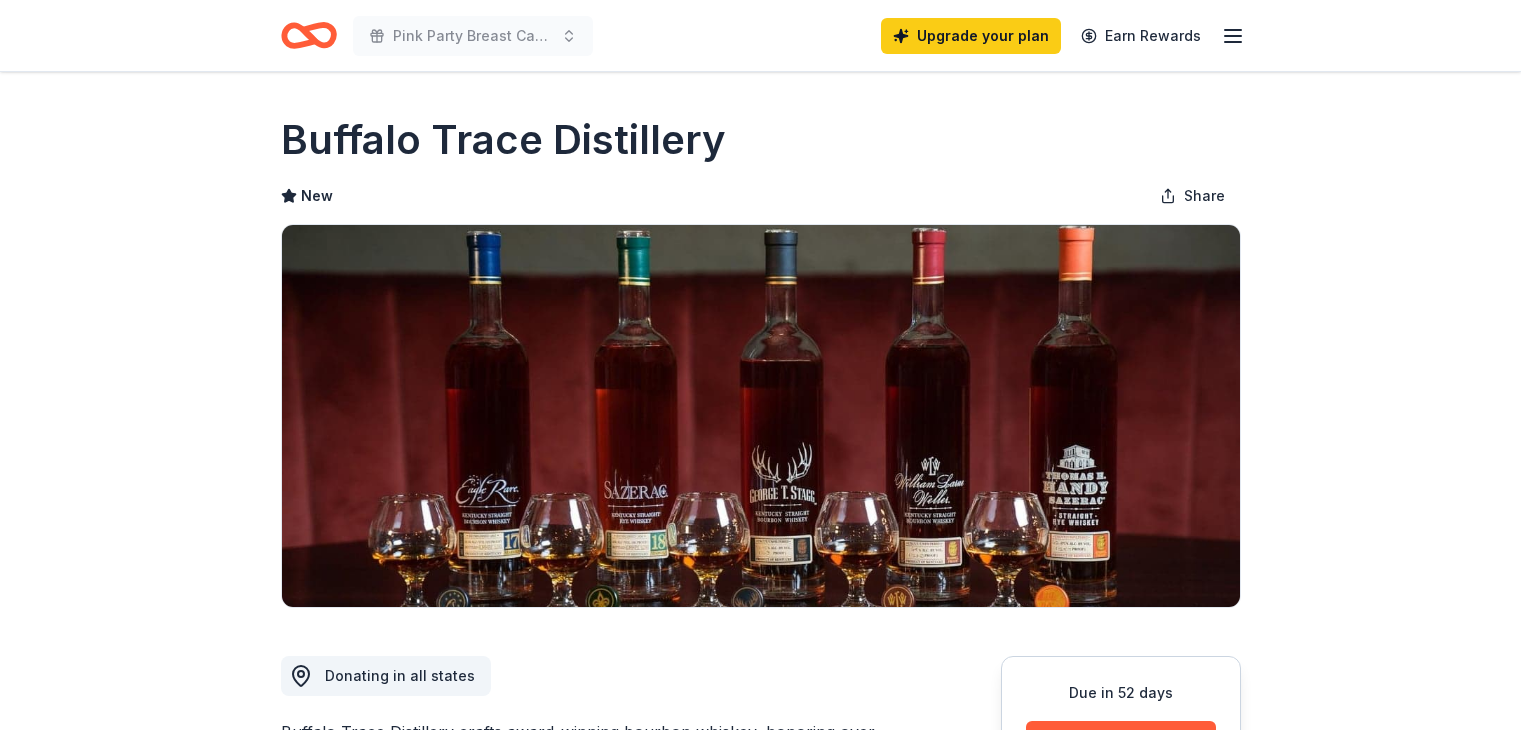 scroll, scrollTop: 0, scrollLeft: 0, axis: both 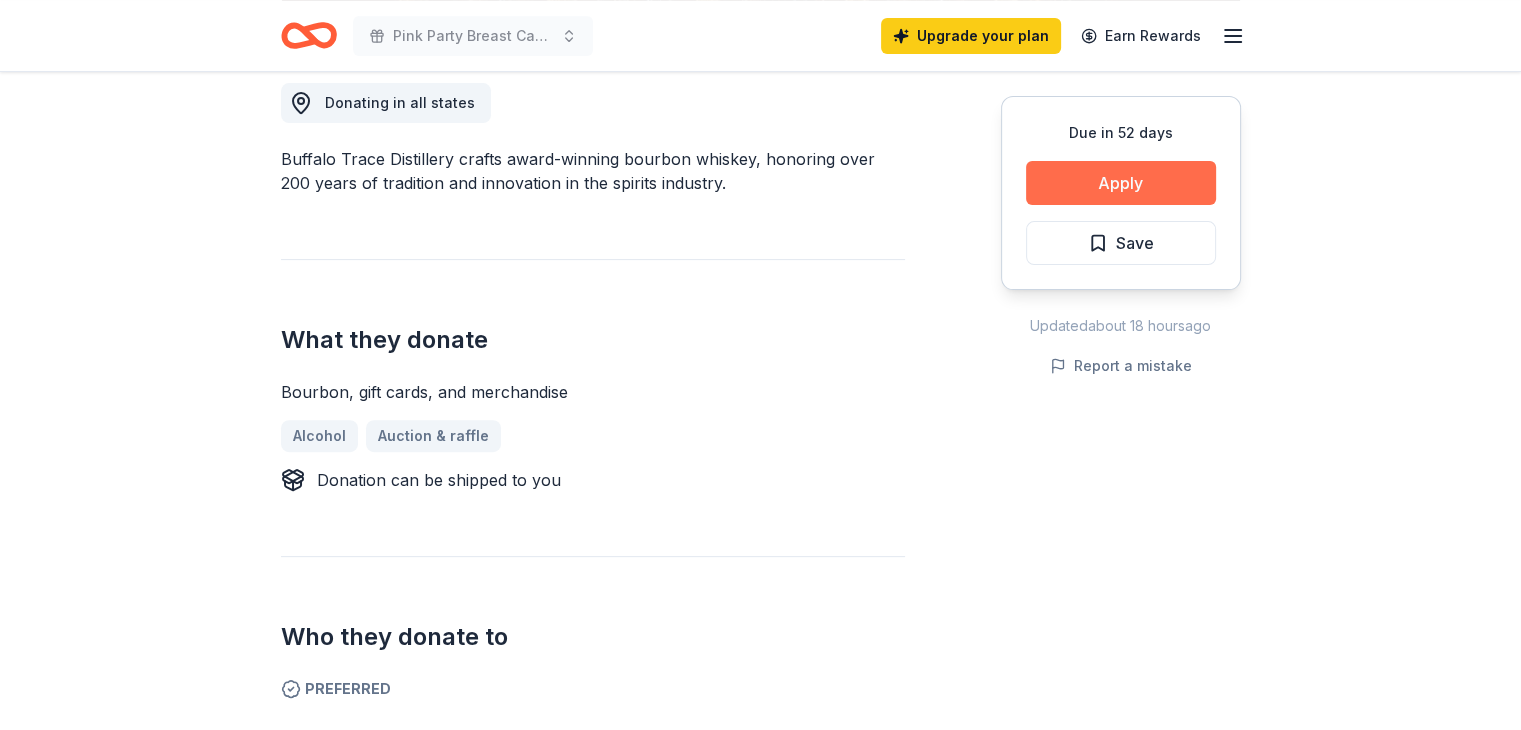 click on "Apply" at bounding box center (1121, 183) 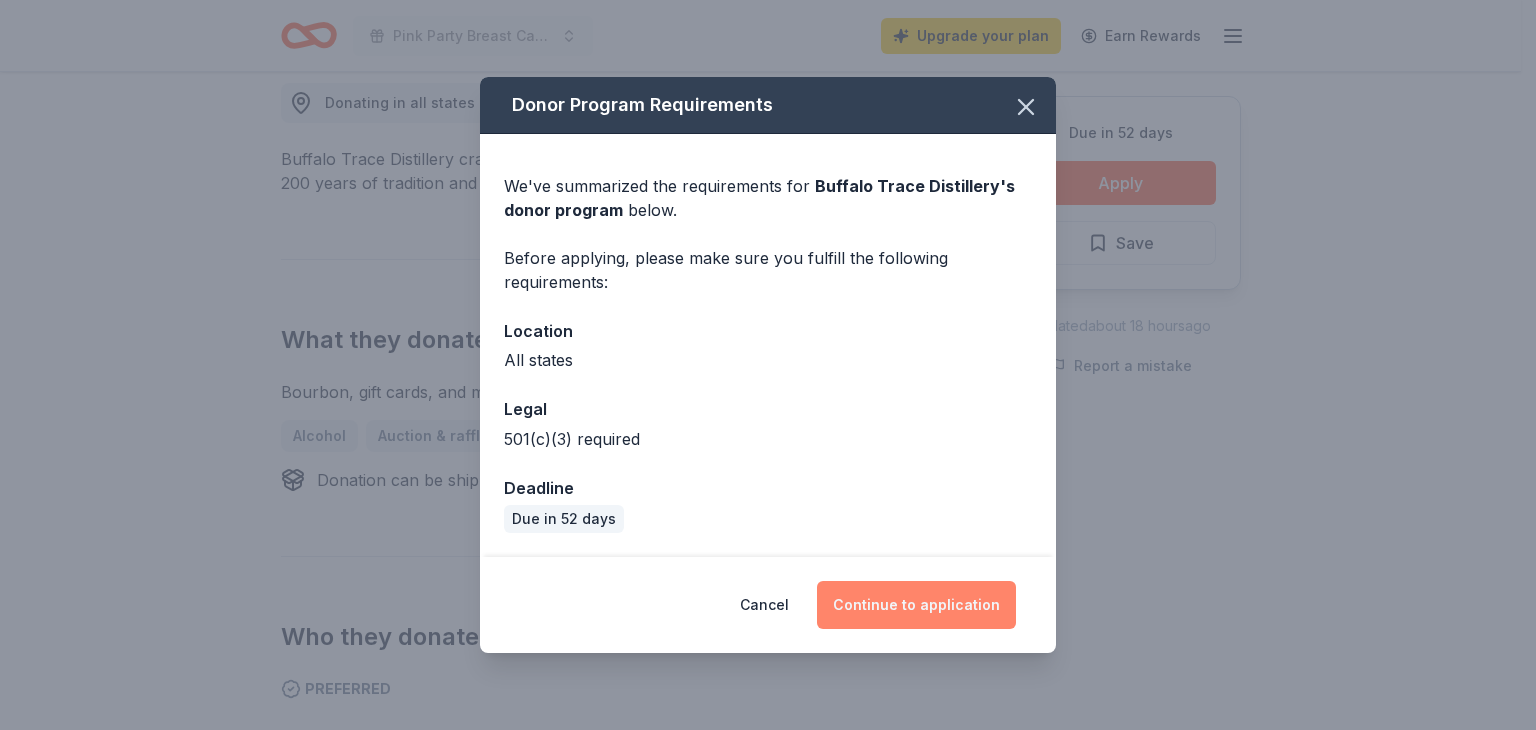 click on "Continue to application" at bounding box center (916, 605) 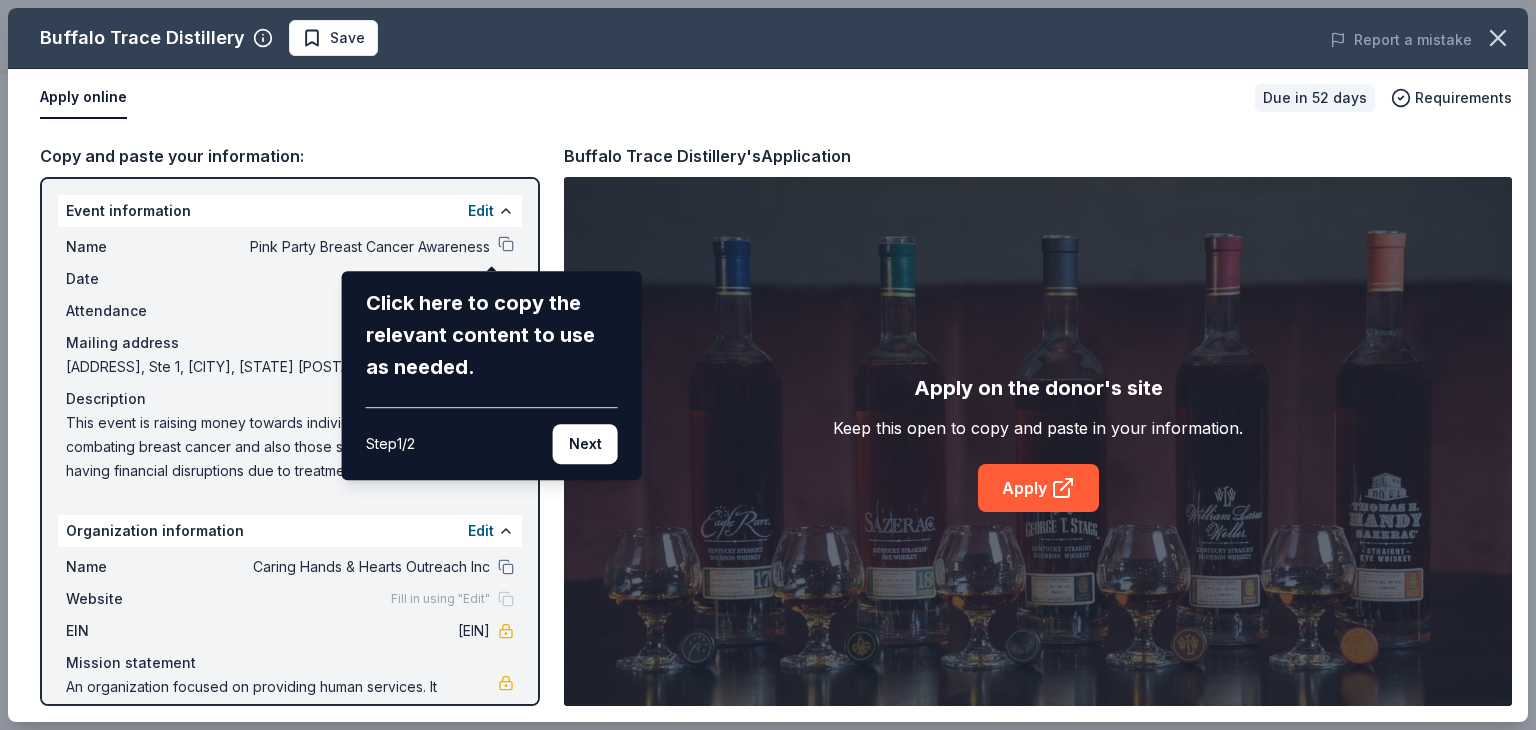 click on "Buffalo Trace Distillery Save Report a mistake Apply online Due in 52 days Requirements Copy and paste your information: Event information Edit Name Pink Party Breast Cancer Awareness Click here to copy the relevant content to use as needed. Step  1 / 2 Next Date [DATE] Attendance 75 Mailing address [ADDRESS], Ste 1, [CITY], [STATE] [POSTAL_CODE] Description This event is raising money towards individuals who are combating breast cancer and also those survivors who are having financial disruptions due to treatment and prevention. The purpose is to raise money to assist with utilities, water, and phone bill. Organization information Edit Name Caring Hands & Hearts Outreach Inc Website Fill in using "Edit" EIN [EIN] Mission statement An organization focused on providing human services. It received its nonprofit status in 2021. Buffalo Trace Distillery's  Application Apply on the donor's site Keep this open to copy and paste in your information. Apply" at bounding box center (768, 365) 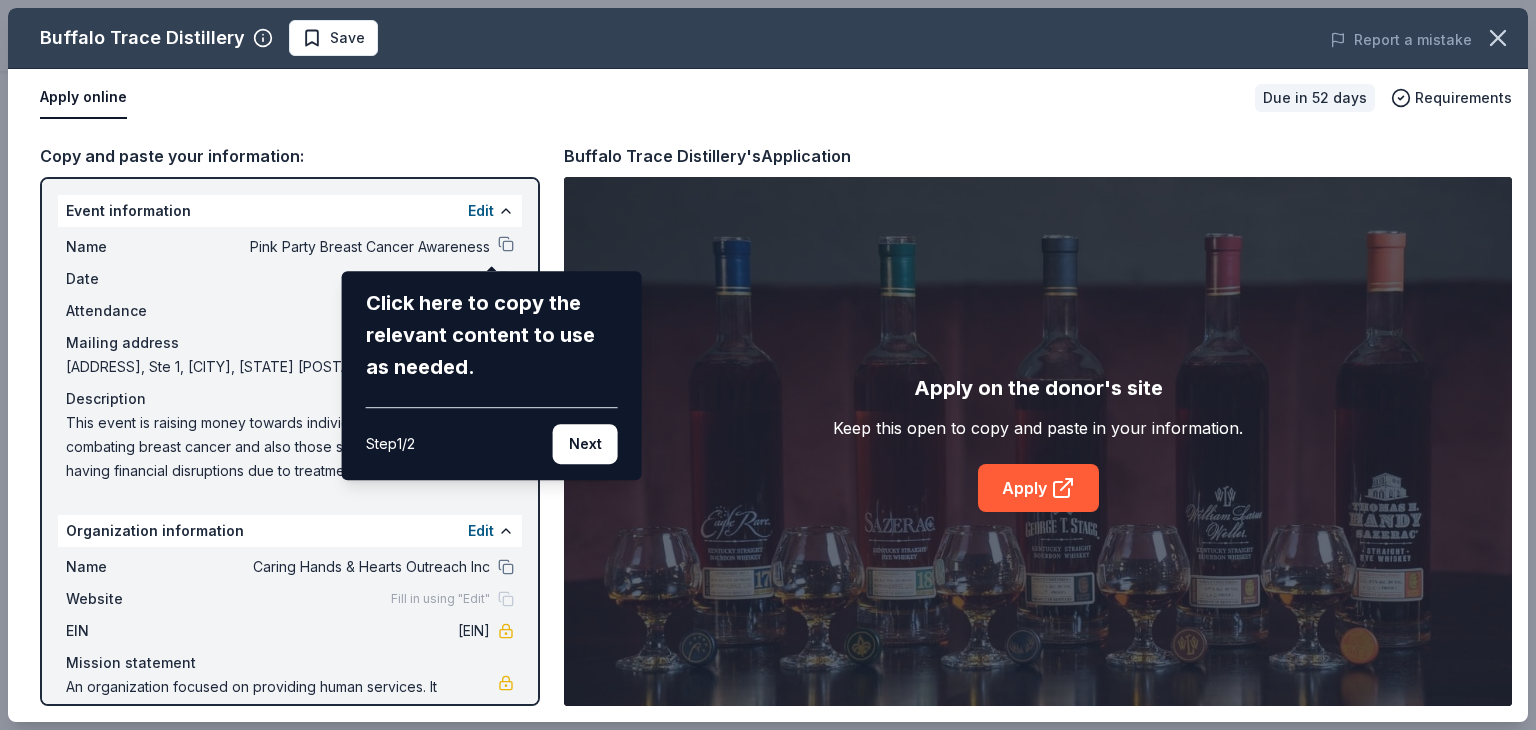 click on "Buffalo Trace Distillery Save Report a mistake Apply online Due in 52 days Requirements Copy and paste your information: Event information Edit Name Pink Party Breast Cancer Awareness Click here to copy the relevant content to use as needed. Step  1 / 2 Next Date [DATE] Attendance 75 Mailing address [ADDRESS], Ste 1, [CITY], [STATE] [POSTAL_CODE] Description This event is raising money towards individuals who are combating breast cancer and also those survivors who are having financial disruptions due to treatment and prevention. The purpose is to raise money to assist with utilities, water, and phone bill. Organization information Edit Name Caring Hands & Hearts Outreach Inc Website Fill in using "Edit" EIN [EIN] Mission statement An organization focused on providing human services. It received its nonprofit status in 2021. Buffalo Trace Distillery's  Application Apply on the donor's site Keep this open to copy and paste in your information. Apply" at bounding box center [768, 365] 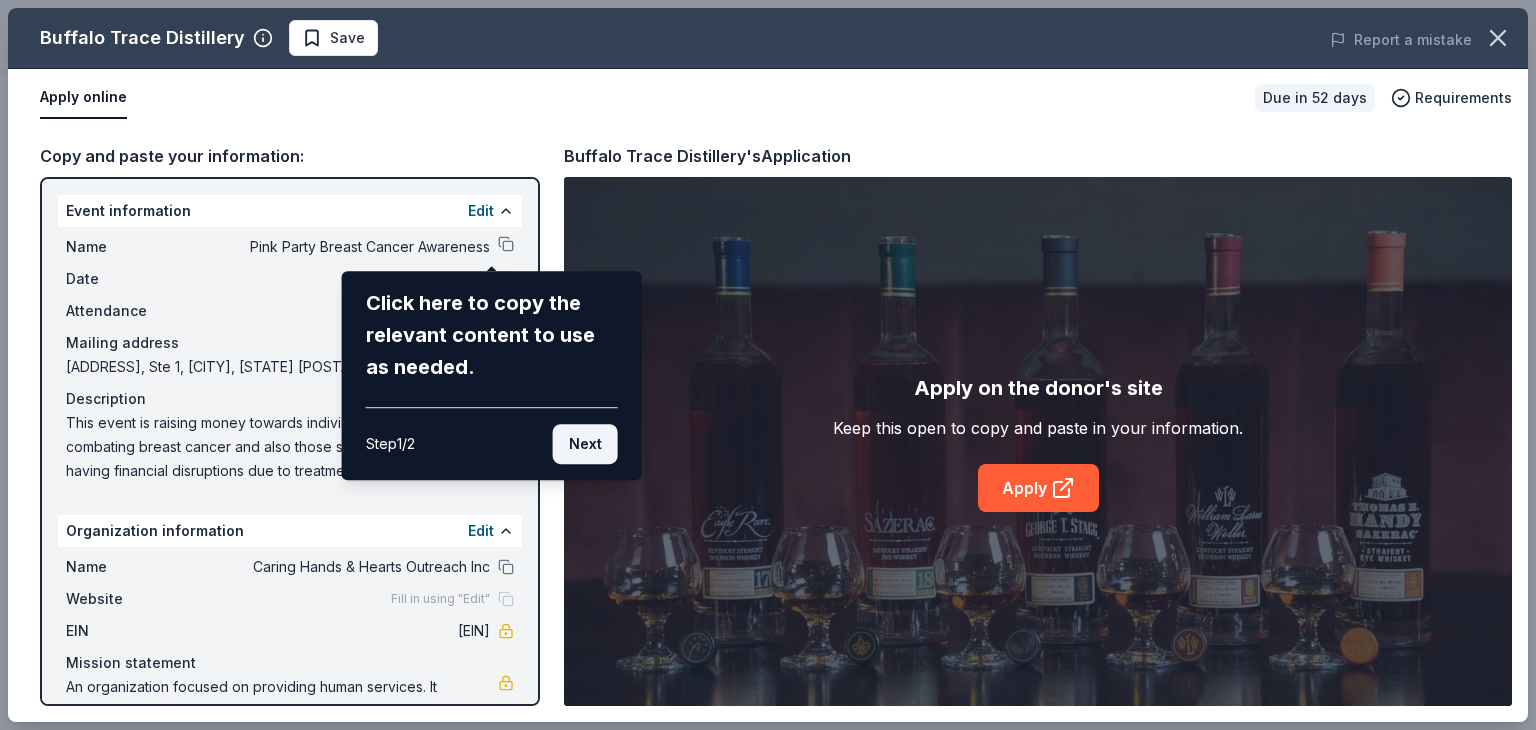 click on "Next" at bounding box center [585, 444] 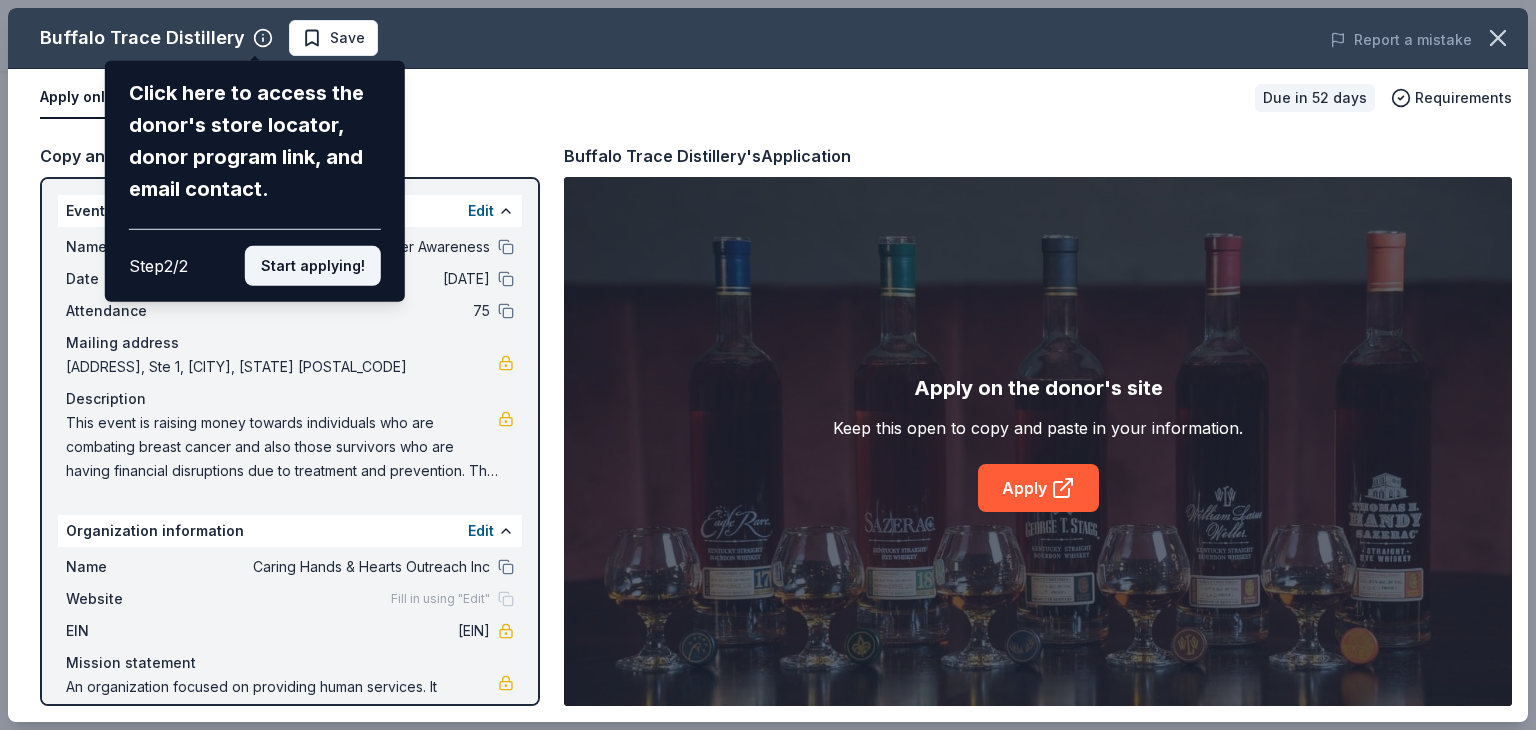 click on "Start applying!" at bounding box center [313, 266] 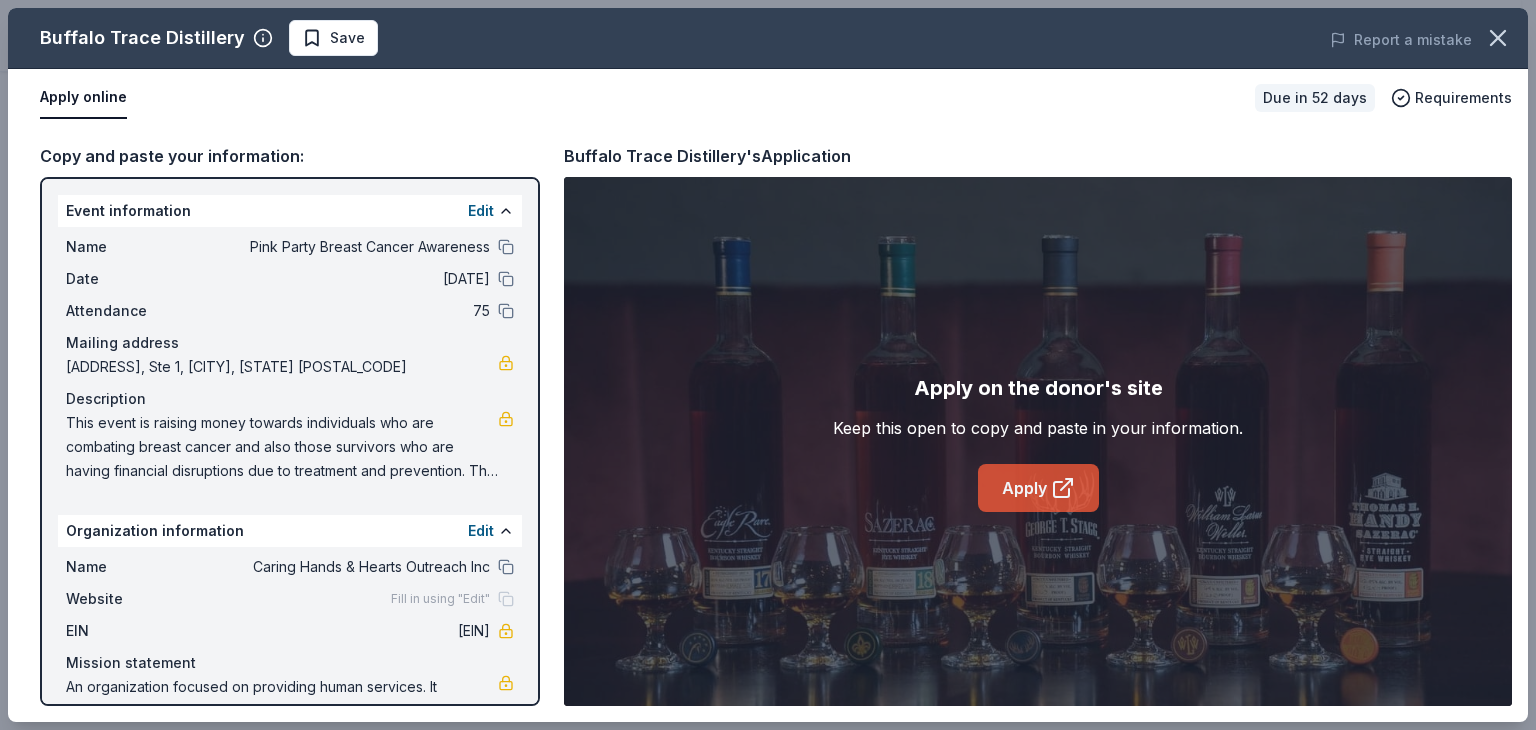 click on "Apply" at bounding box center [1038, 488] 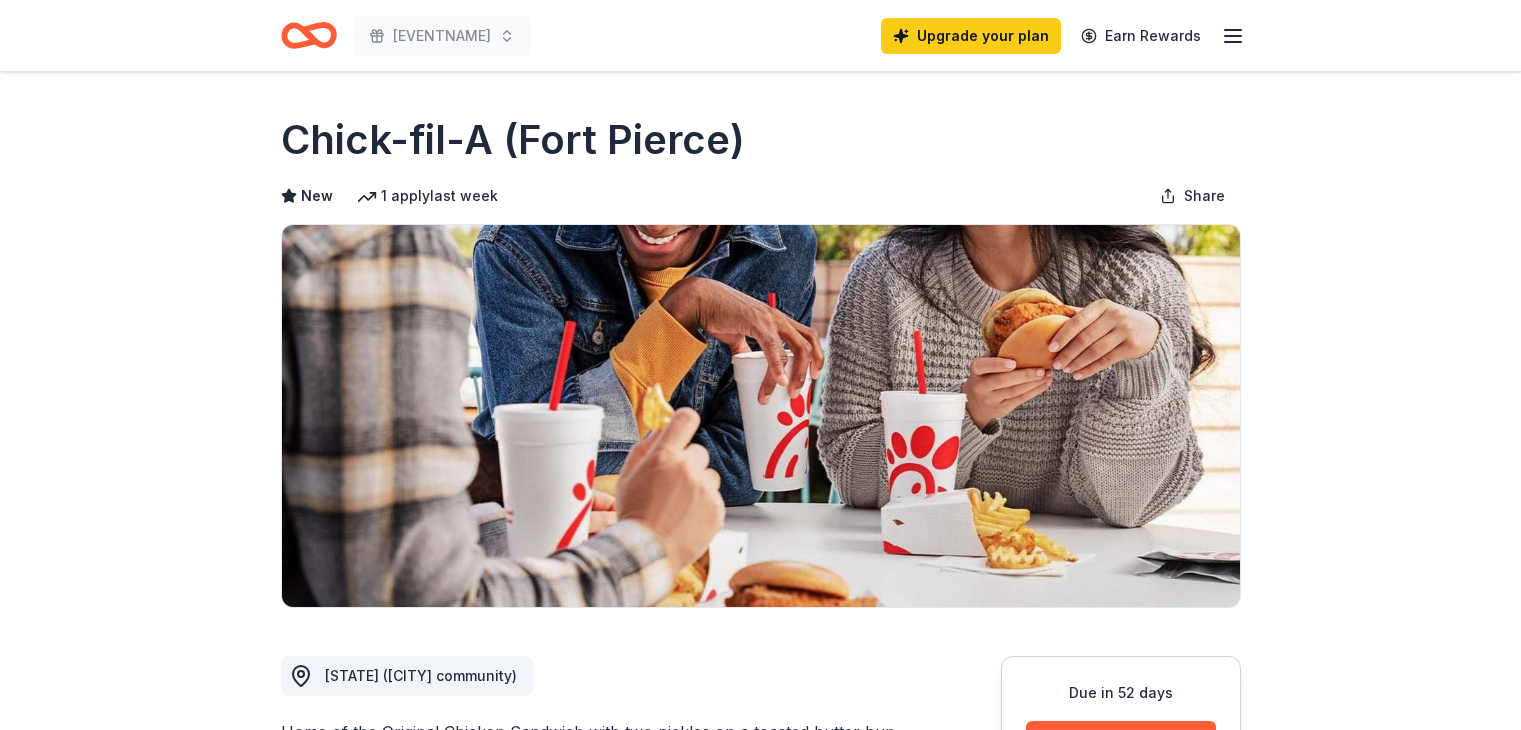 scroll, scrollTop: 0, scrollLeft: 0, axis: both 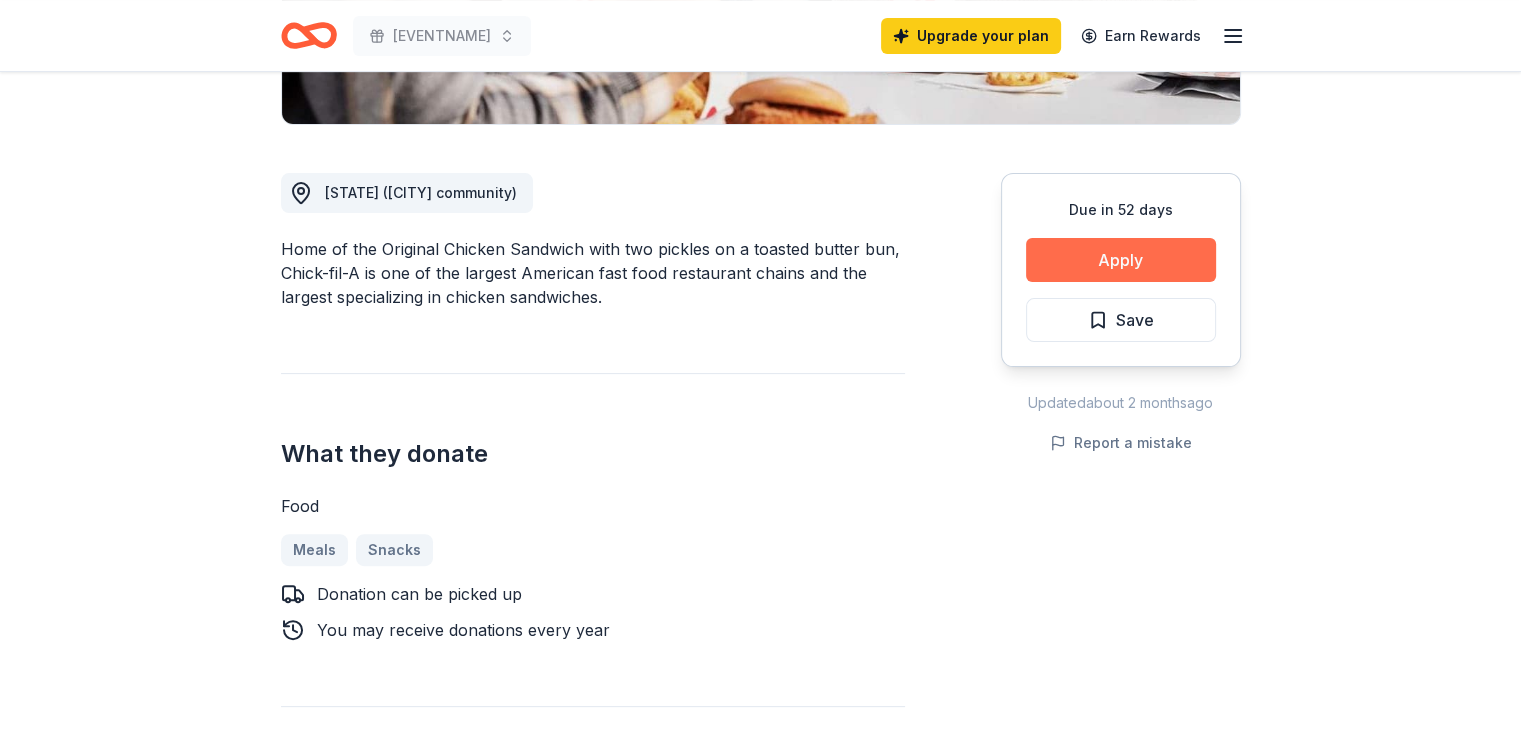 click on "Apply" at bounding box center (1121, 260) 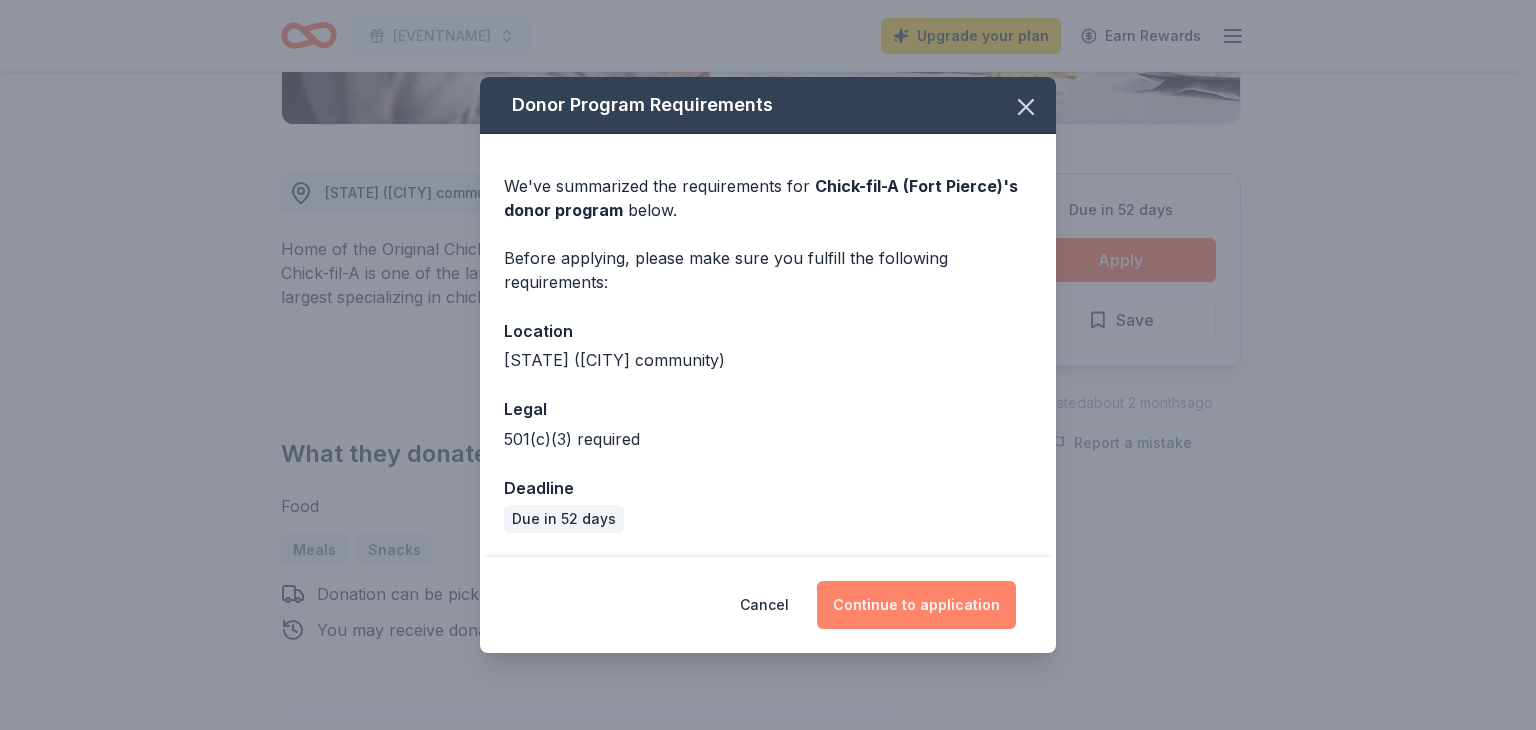 click on "Continue to application" at bounding box center (916, 605) 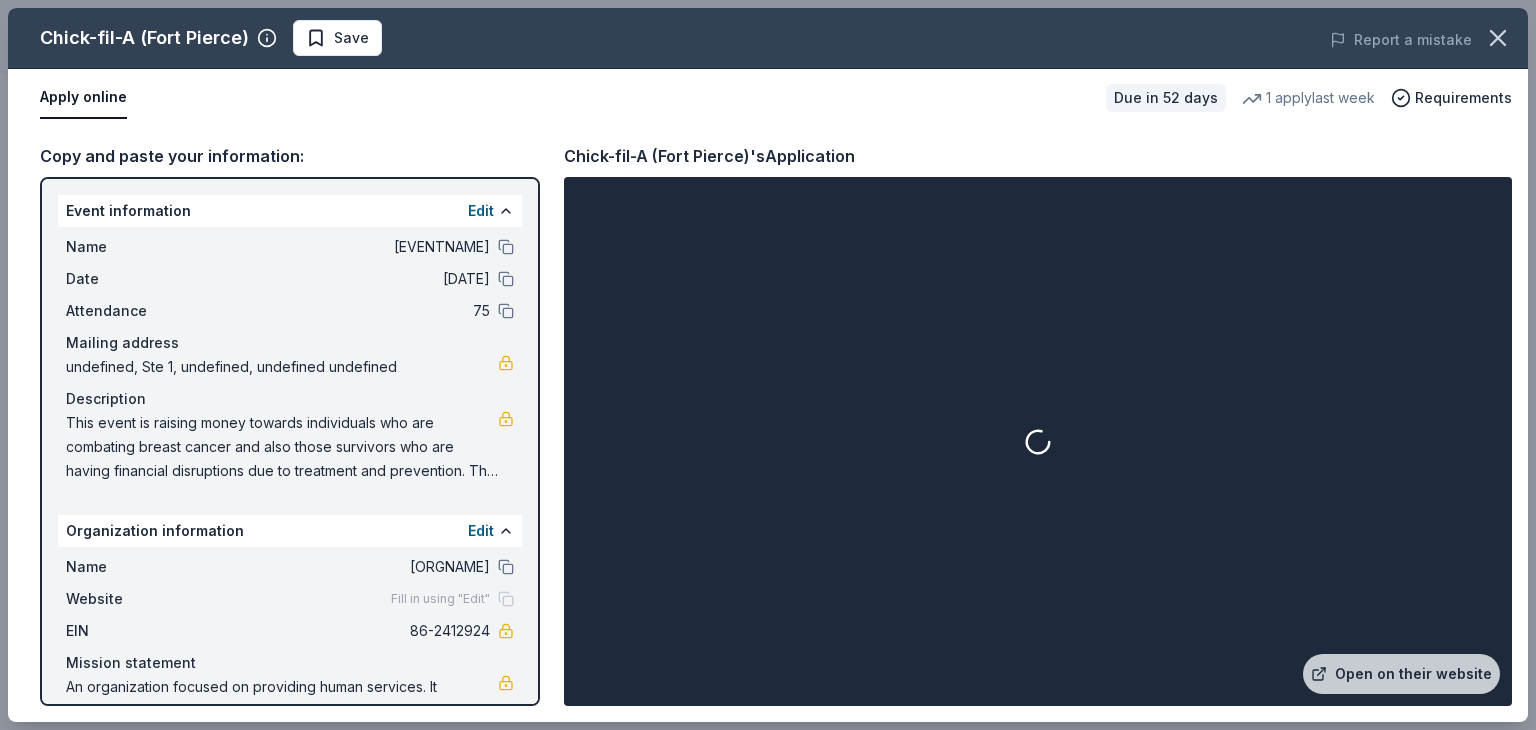 click on "Chick-fil-A (Fort Pierce) Save Report a mistake Apply online Due in 52 days 1   apply  last week Requirements Copy and paste your information: Event information Edit Name Pink Party Breast Cancer Awareness Date 10/25/25 Attendance 75 Mailing address undefined, Ste 1, undefined, undefined undefined Description This event is raising money towards individuals who are combating breast cancer and also those survivors who are having financial disruptions due to treatment and prevention. The purpose is to raise money to assist with utilities, water, and phone bill. Organization information Edit Name Caring Hands & Hearts Outreach Inc Website Fill in using "Edit" EIN 86-2412924 Mission statement An organization focused on providing human services. It received its nonprofit status in 2021. Chick-fil-A (Fort Pierce)'s  Application Open on their website" at bounding box center (768, 365) 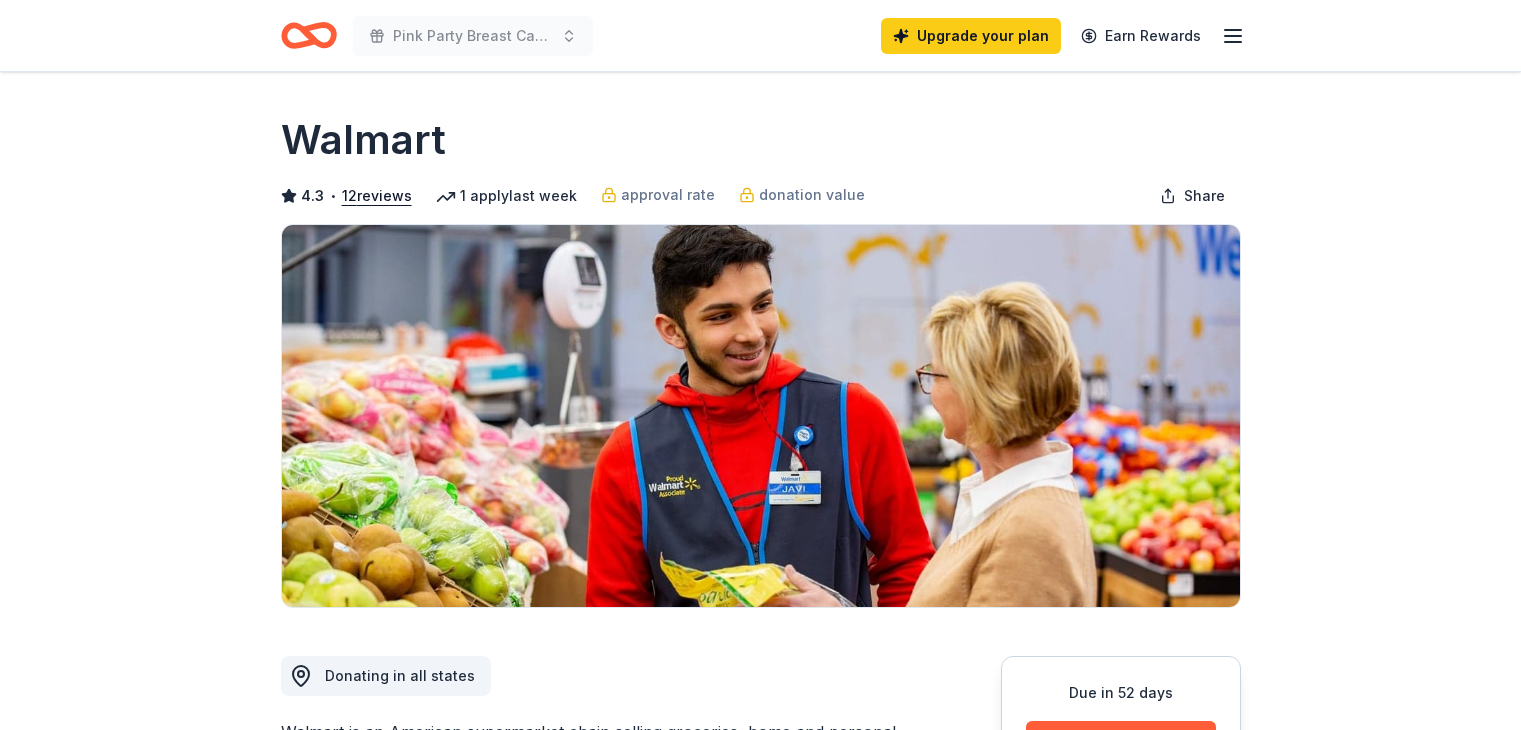 scroll, scrollTop: 0, scrollLeft: 0, axis: both 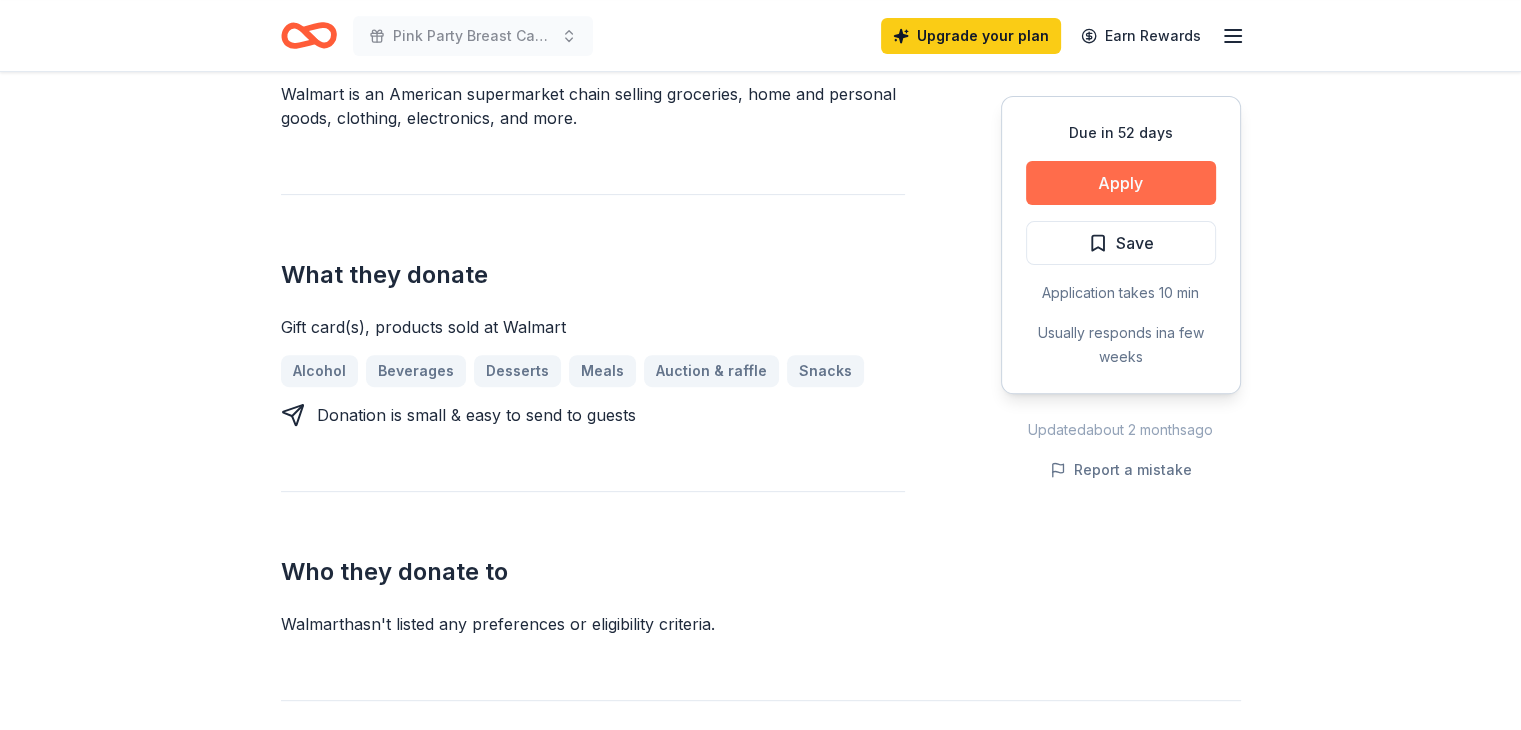 click on "Apply" at bounding box center (1121, 183) 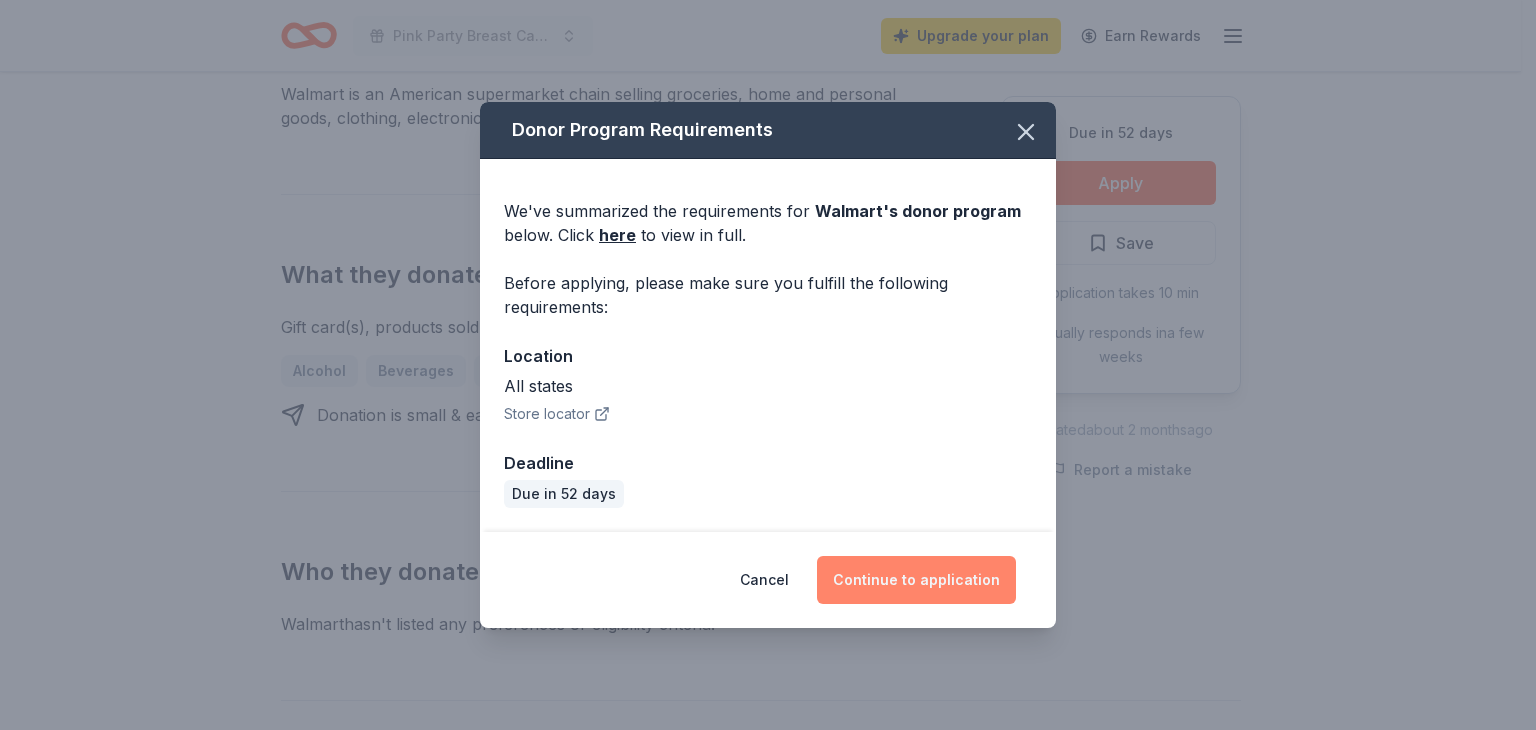 click on "Continue to application" at bounding box center [916, 580] 